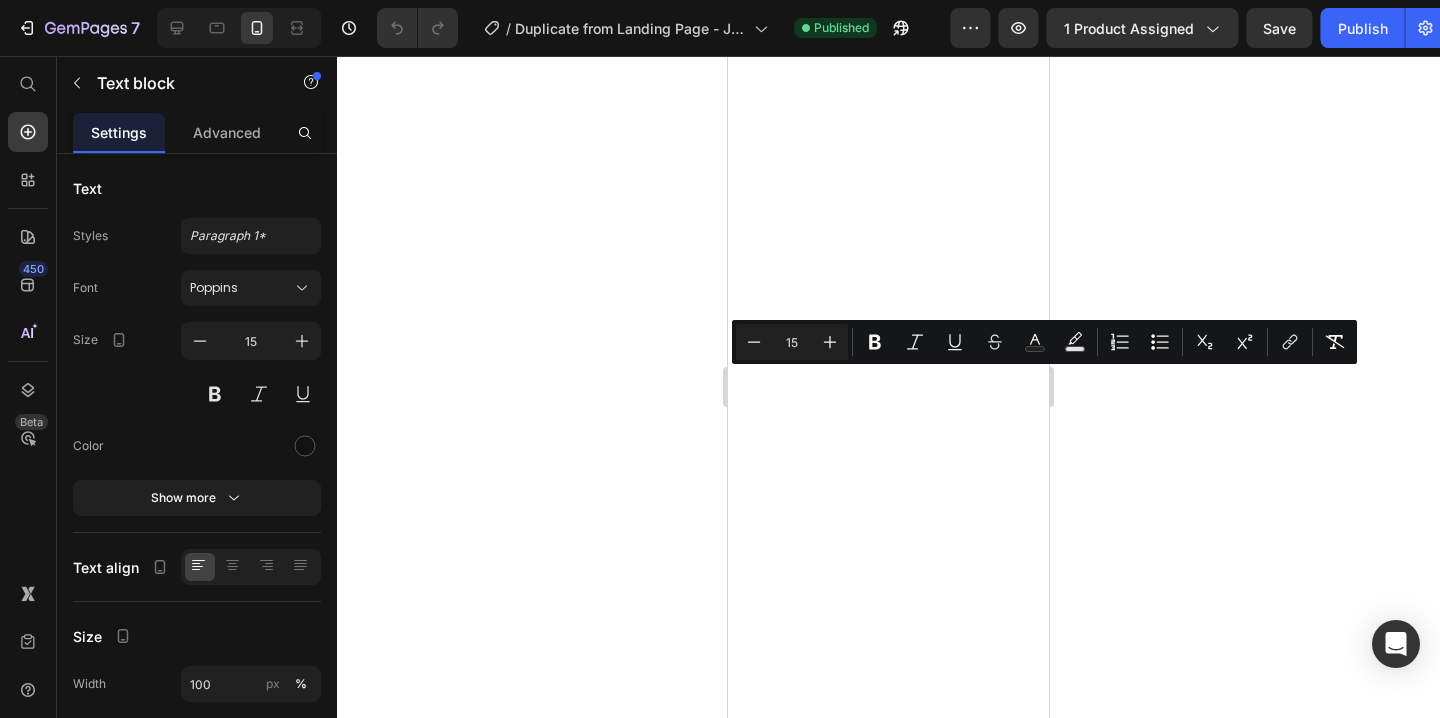 click 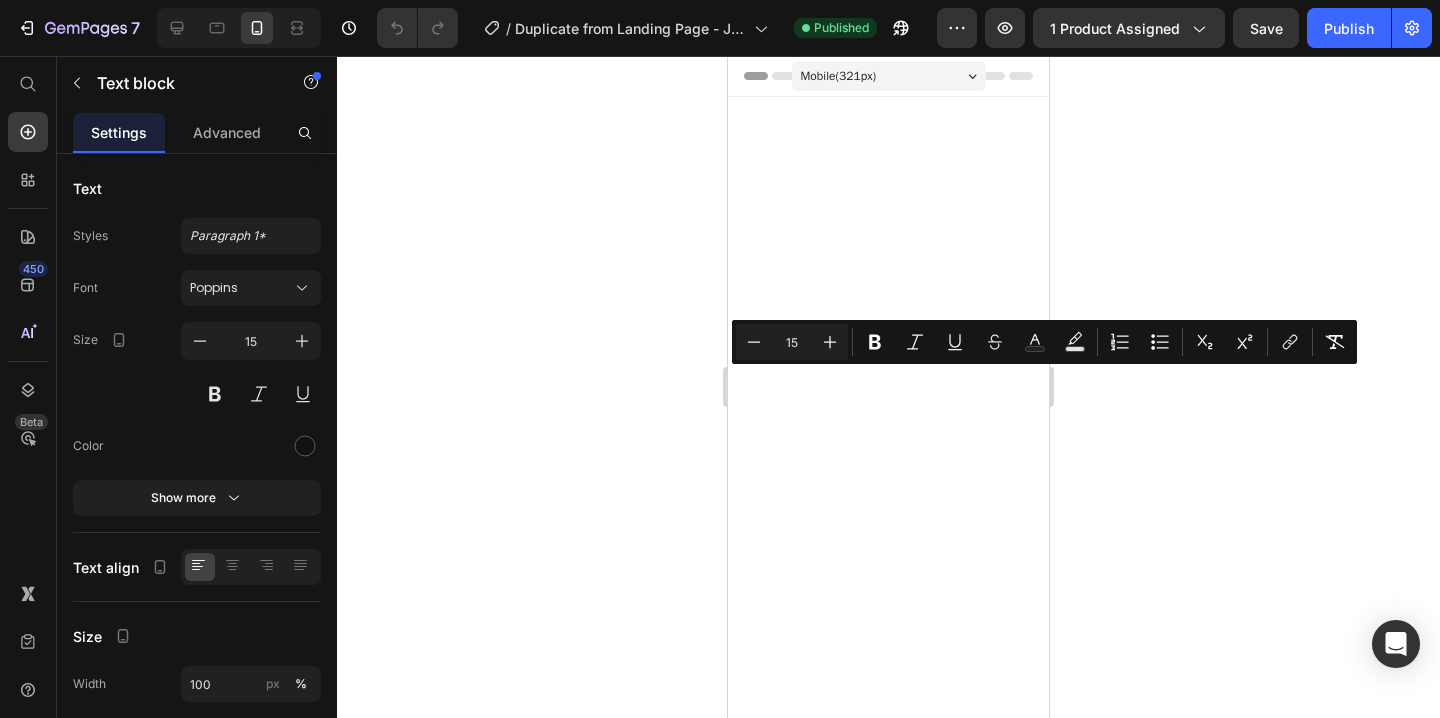 scroll, scrollTop: 2995, scrollLeft: 0, axis: vertical 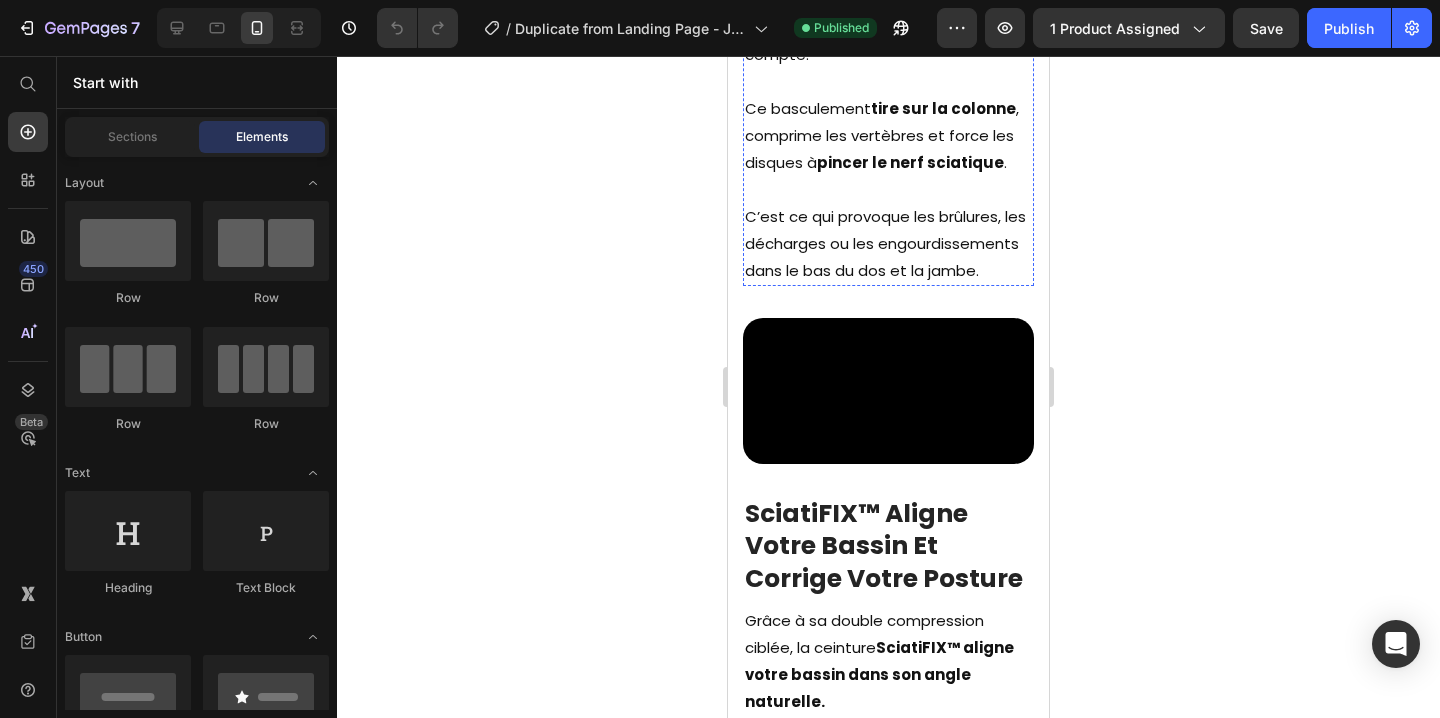 click on "Si Vous Voulez Soulagez Vos Douleurs.. Vous Develez Aligner Votre Bassin" at bounding box center [888, -133] 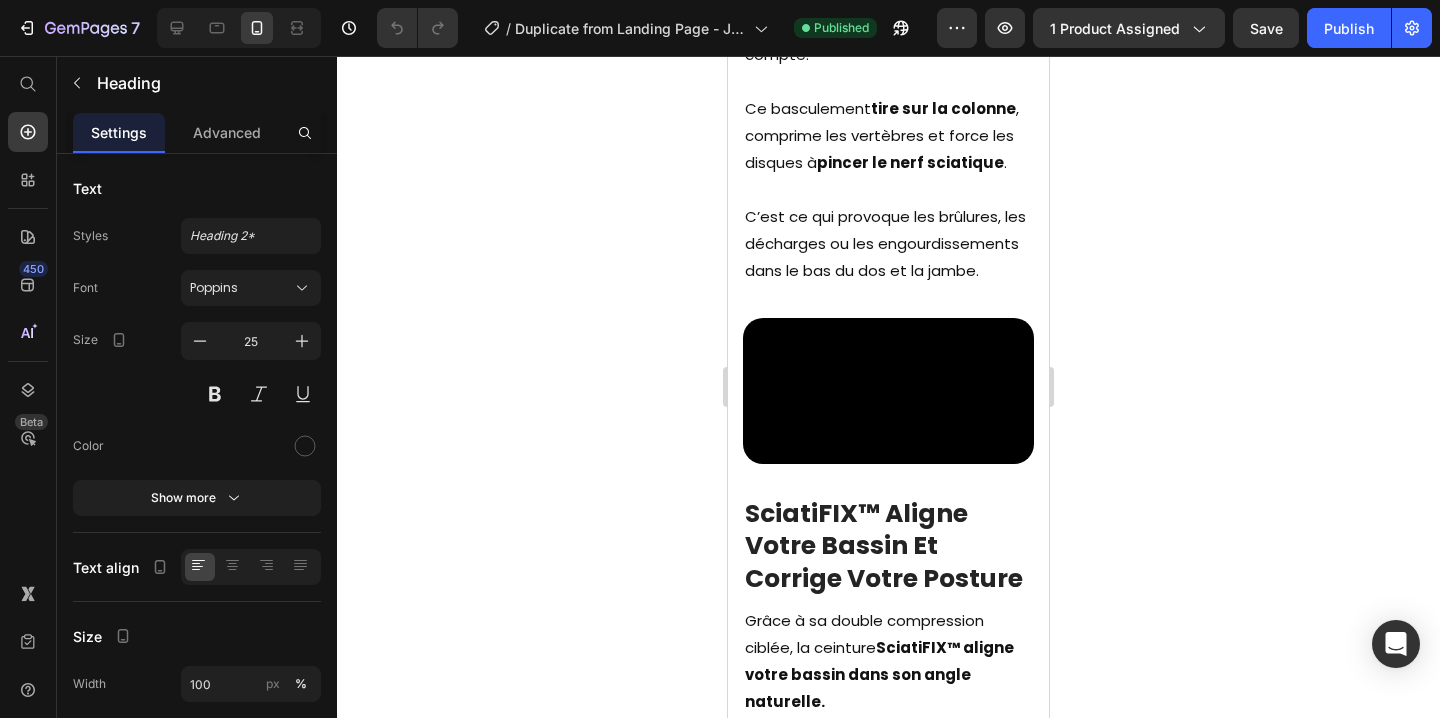 click on "Si Vous Voulez Soulagez Vos Douleurs.. Vous Develez Aligner Votre Bassin" at bounding box center [888, -133] 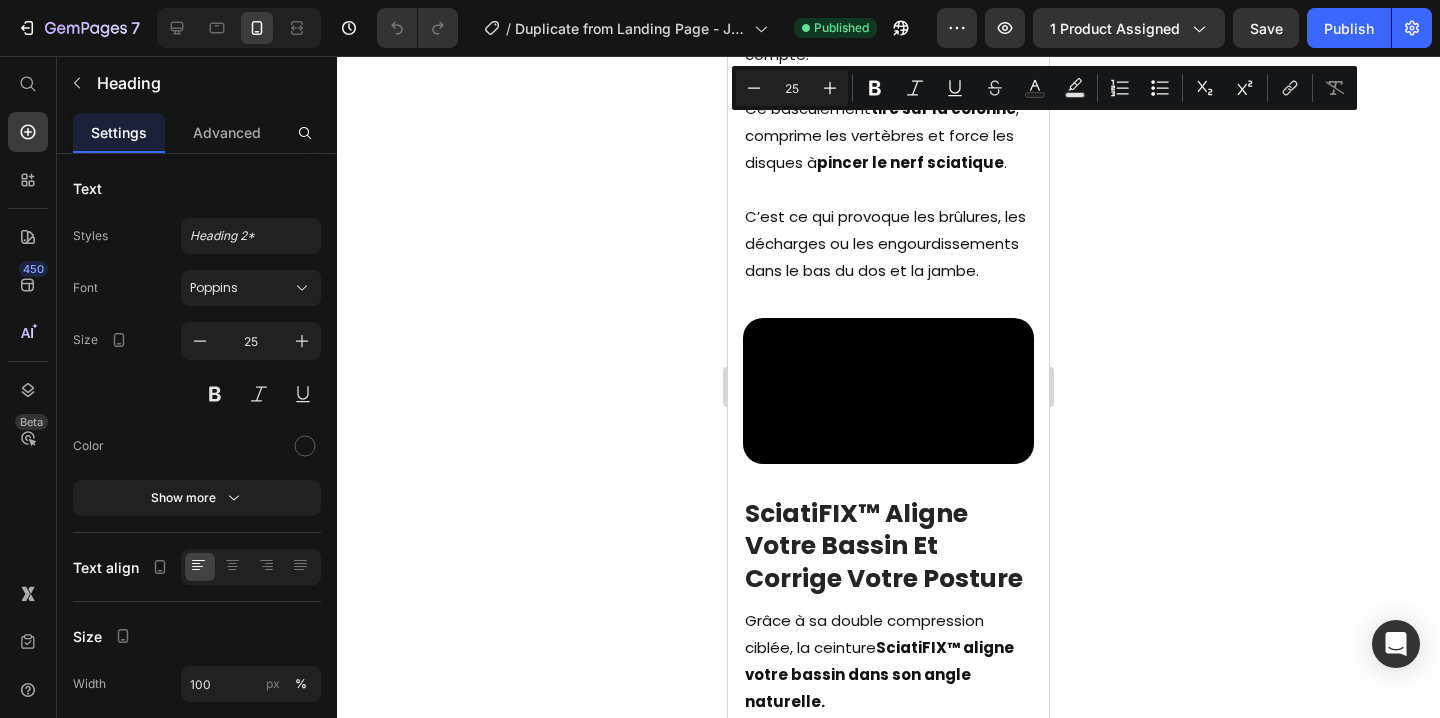 click on "Si Vous Voulez Soulagez Vos Douleurs.. Vous Develez Aligner Votre Bassin" at bounding box center [888, -133] 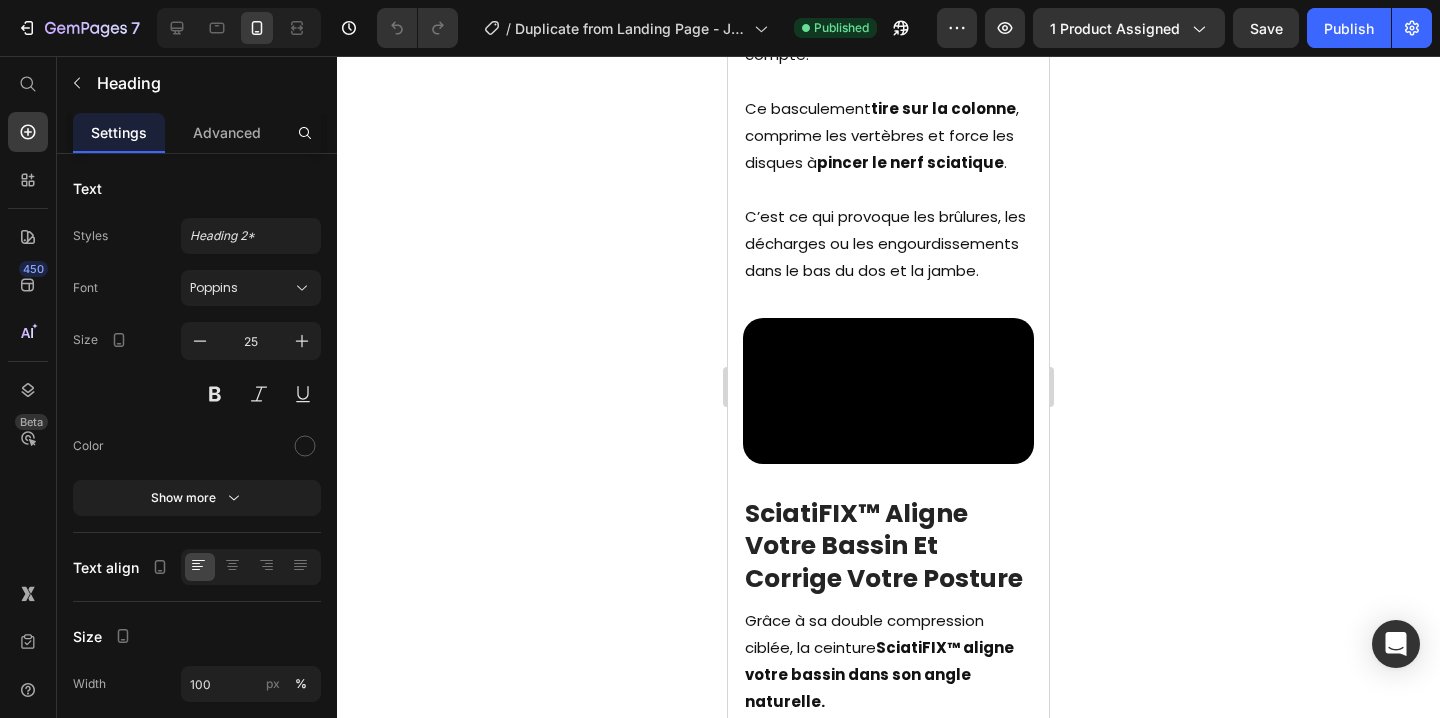 click on "Si Vous Voulez Soulagez Vos Douleurs.. Vous Develez Aligner Votre Bassin" at bounding box center (888, -133) 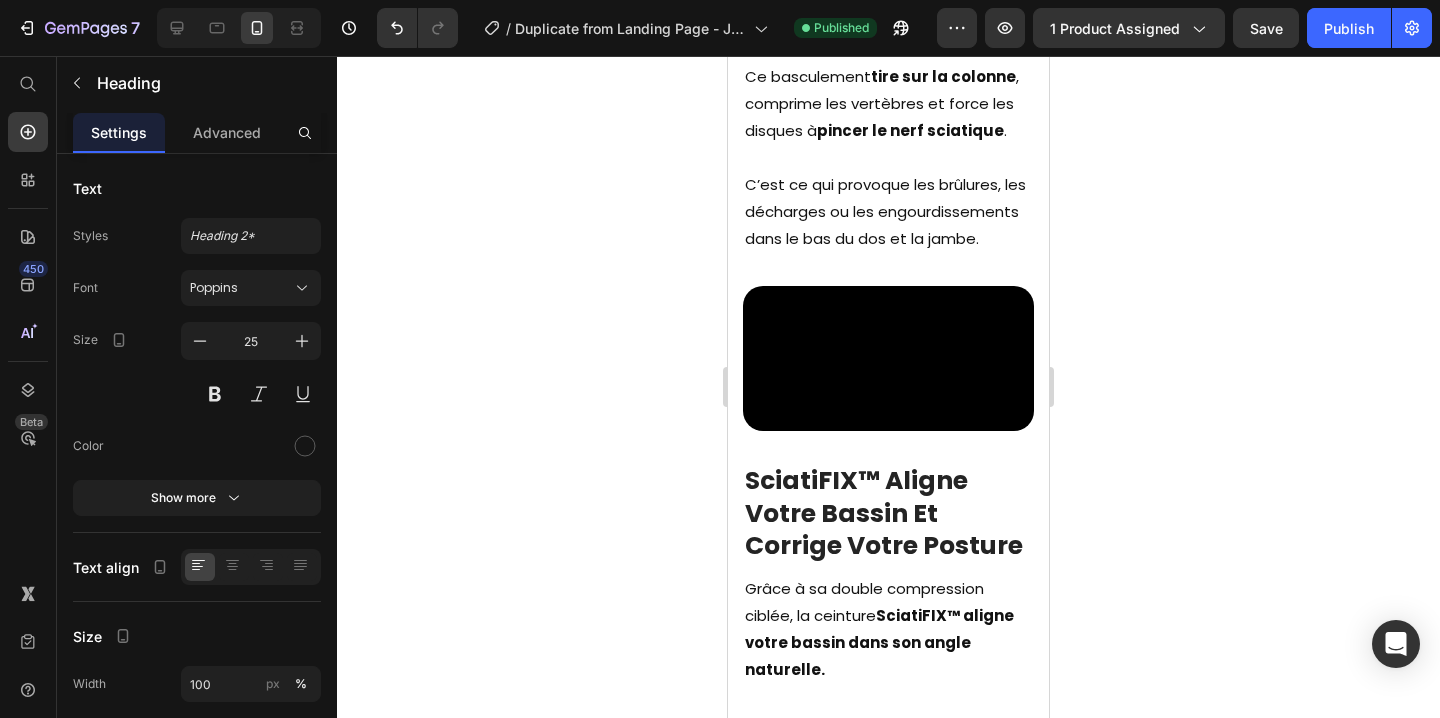 click 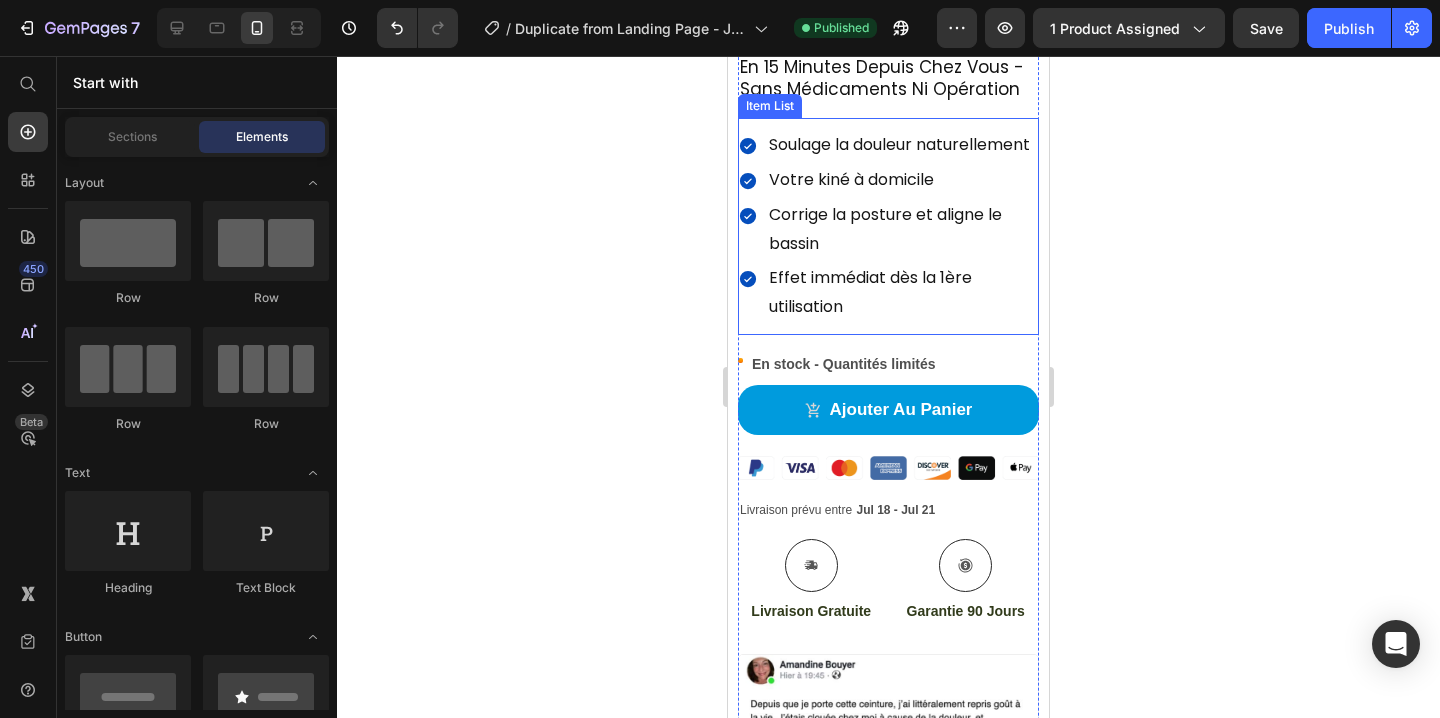 scroll, scrollTop: 605, scrollLeft: 0, axis: vertical 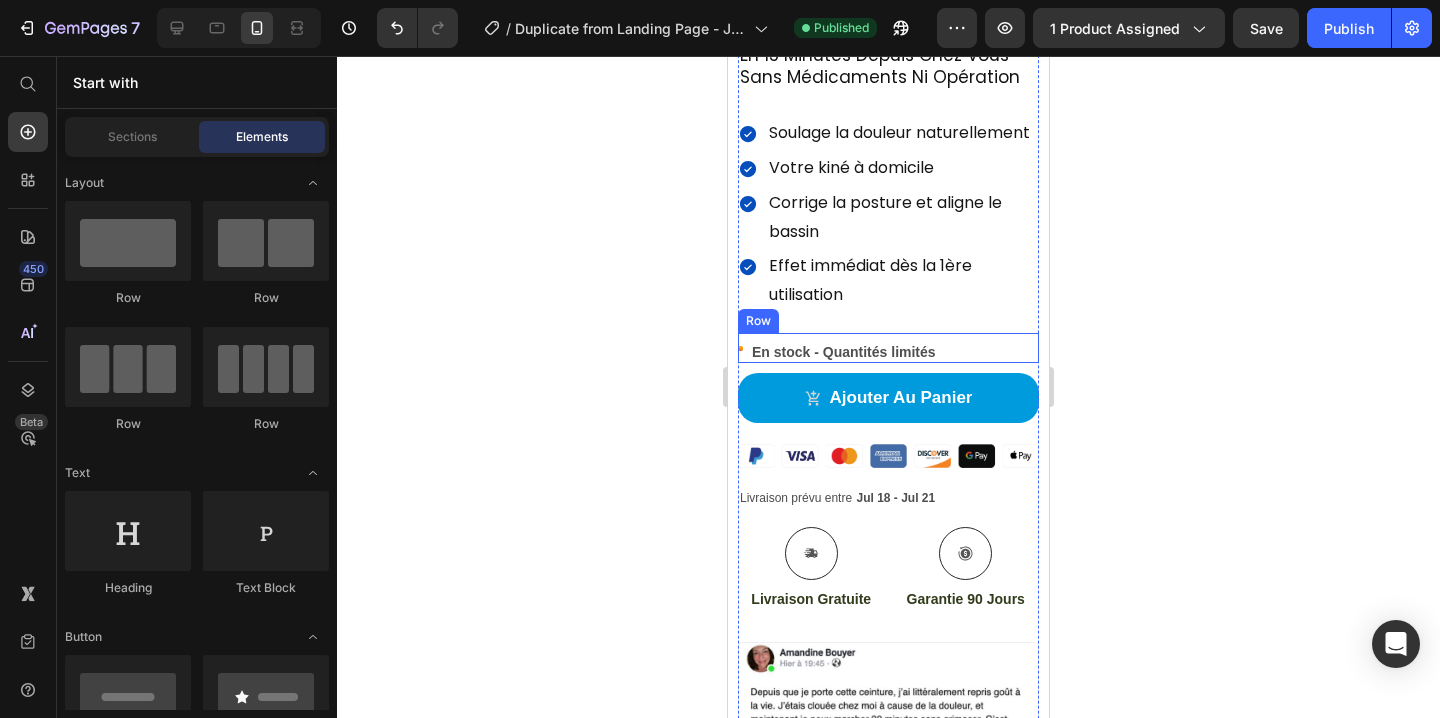 click on "En stock - Quantités limités Text Block" at bounding box center [844, 348] 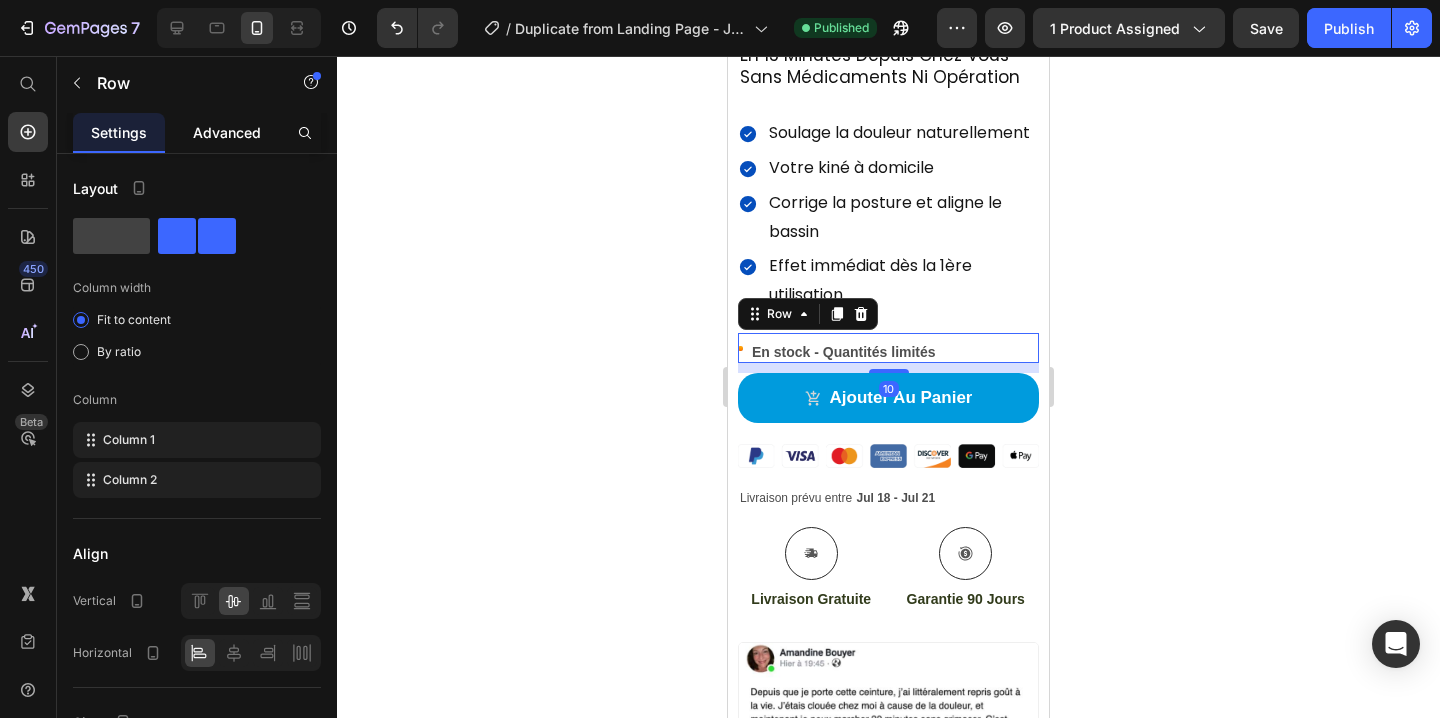 click on "Advanced" 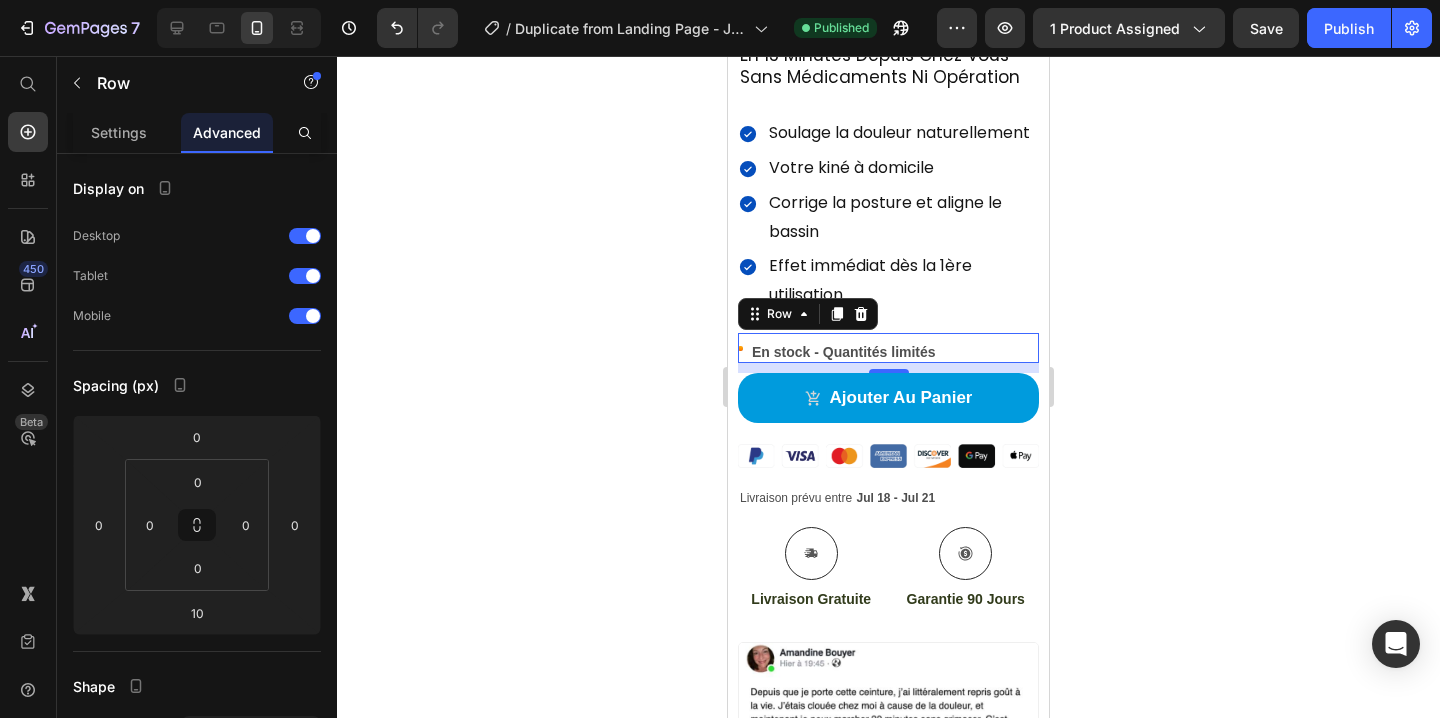 click on "Image" at bounding box center (740, 348) 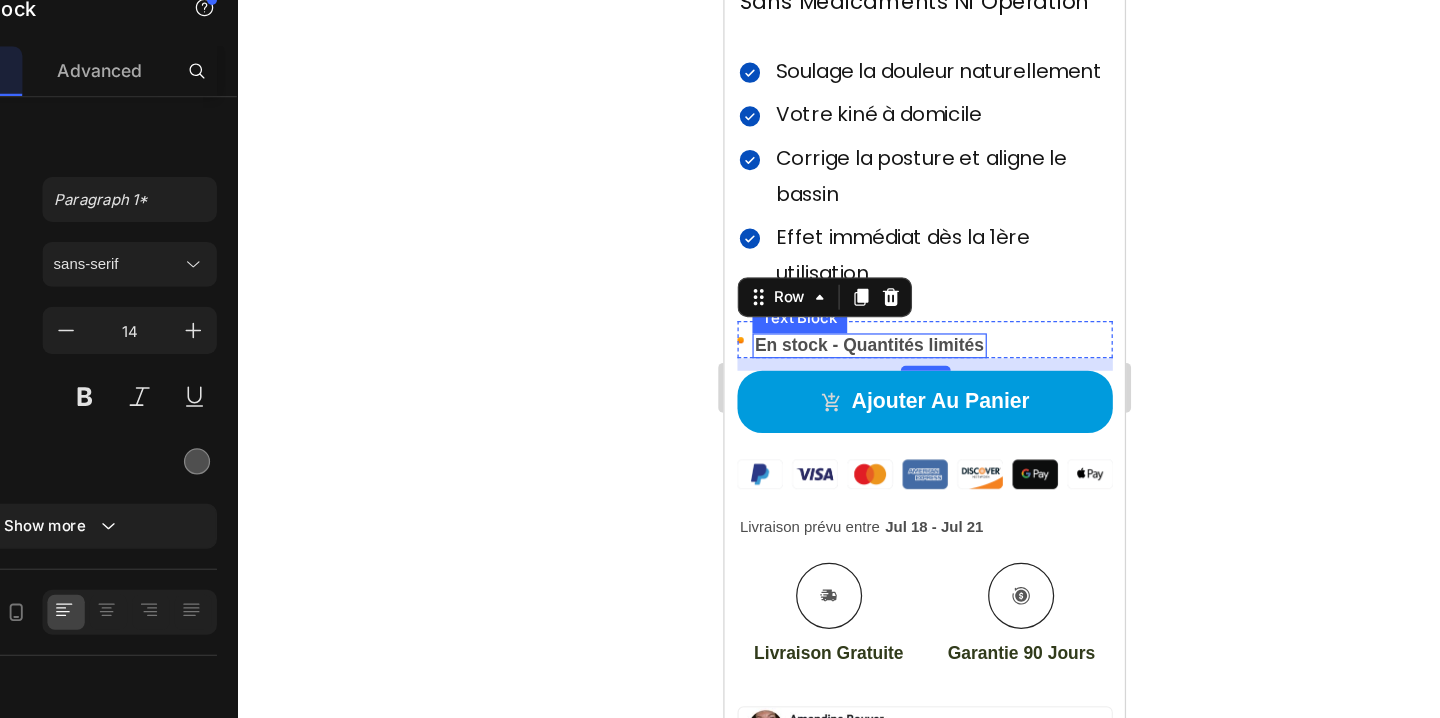 click on "En stock - Quantités limités" at bounding box center (840, 272) 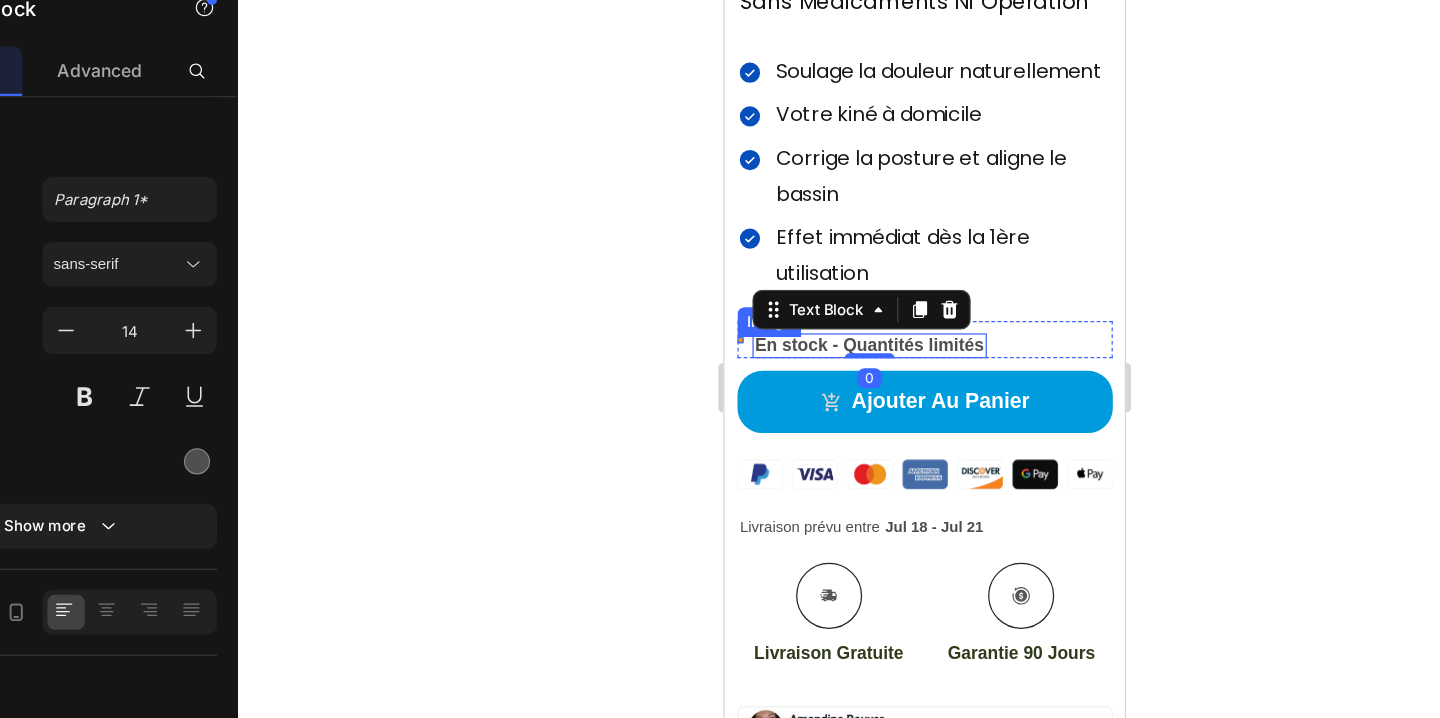 click on "Image" at bounding box center (736, 268) 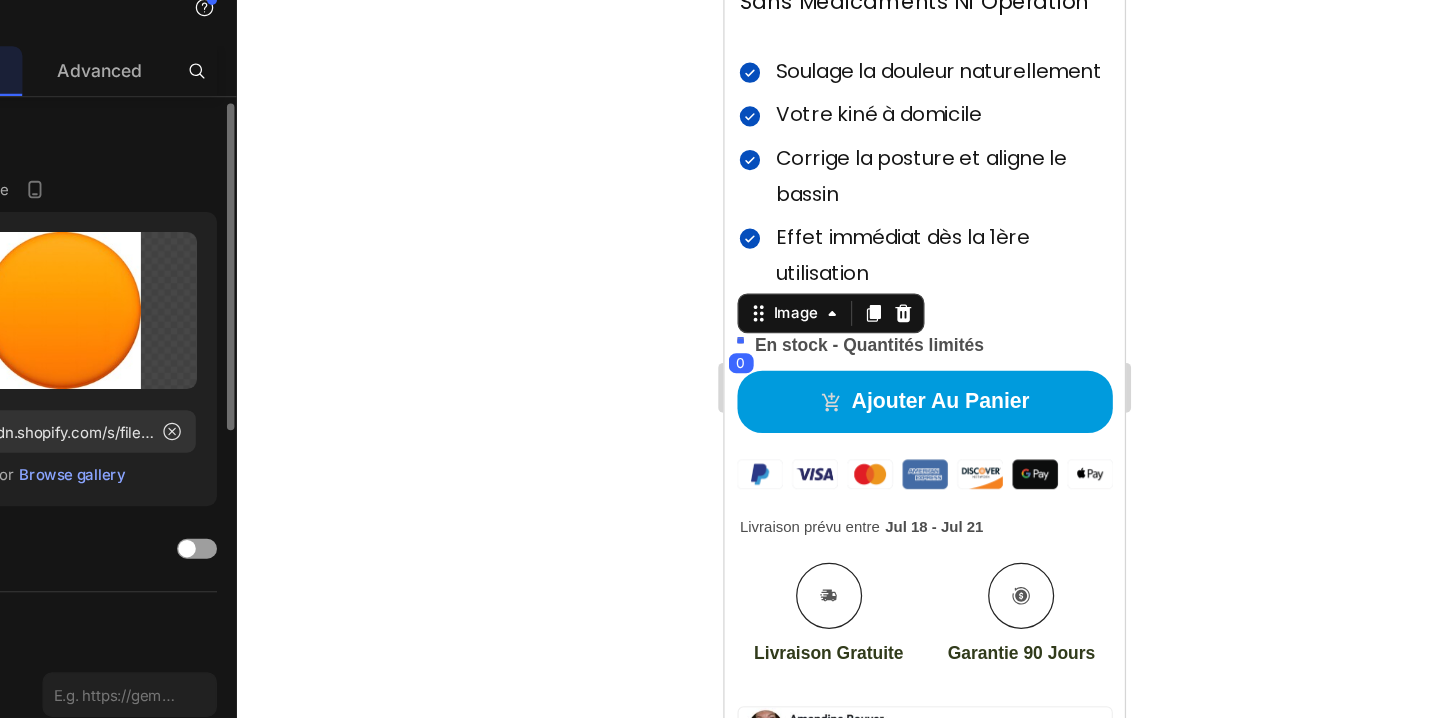 scroll, scrollTop: 5, scrollLeft: 0, axis: vertical 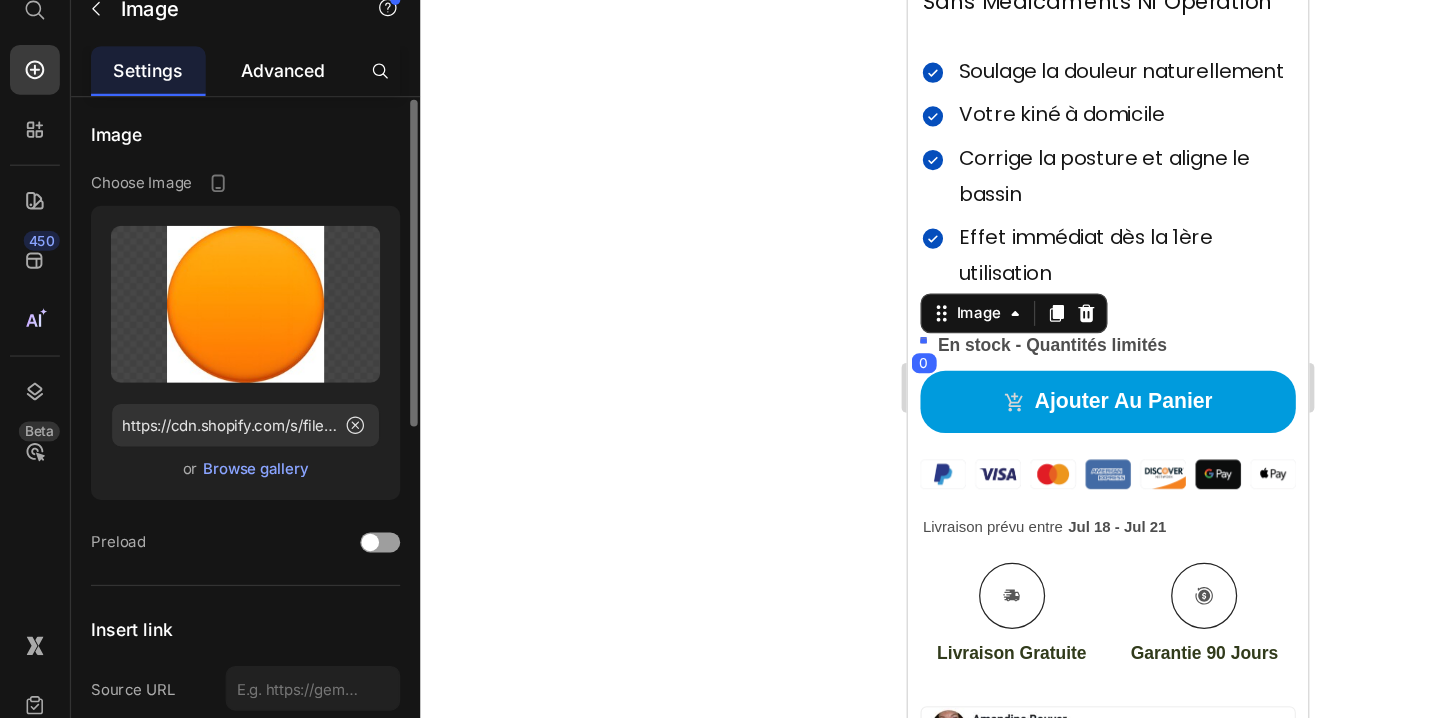 click on "Advanced" at bounding box center (227, 132) 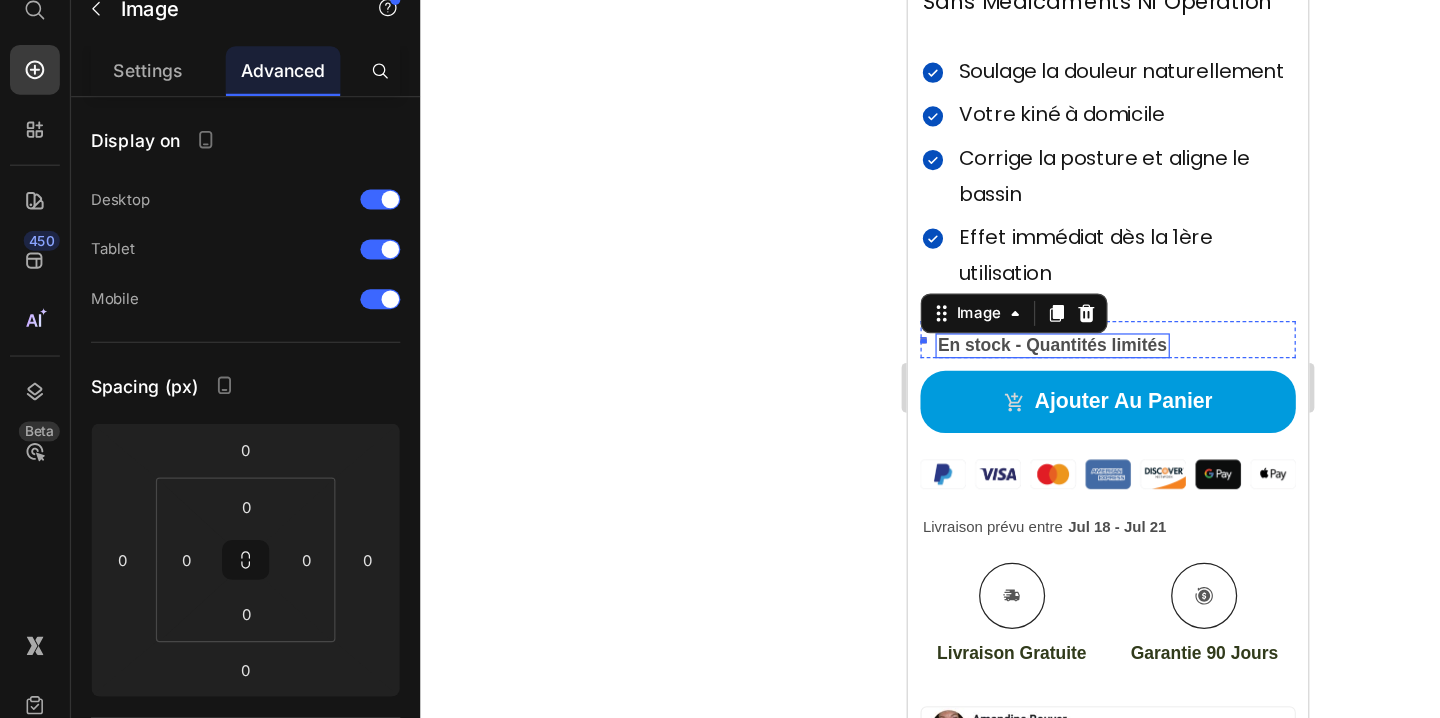 click on "En stock - Quantités limités" at bounding box center [1023, 272] 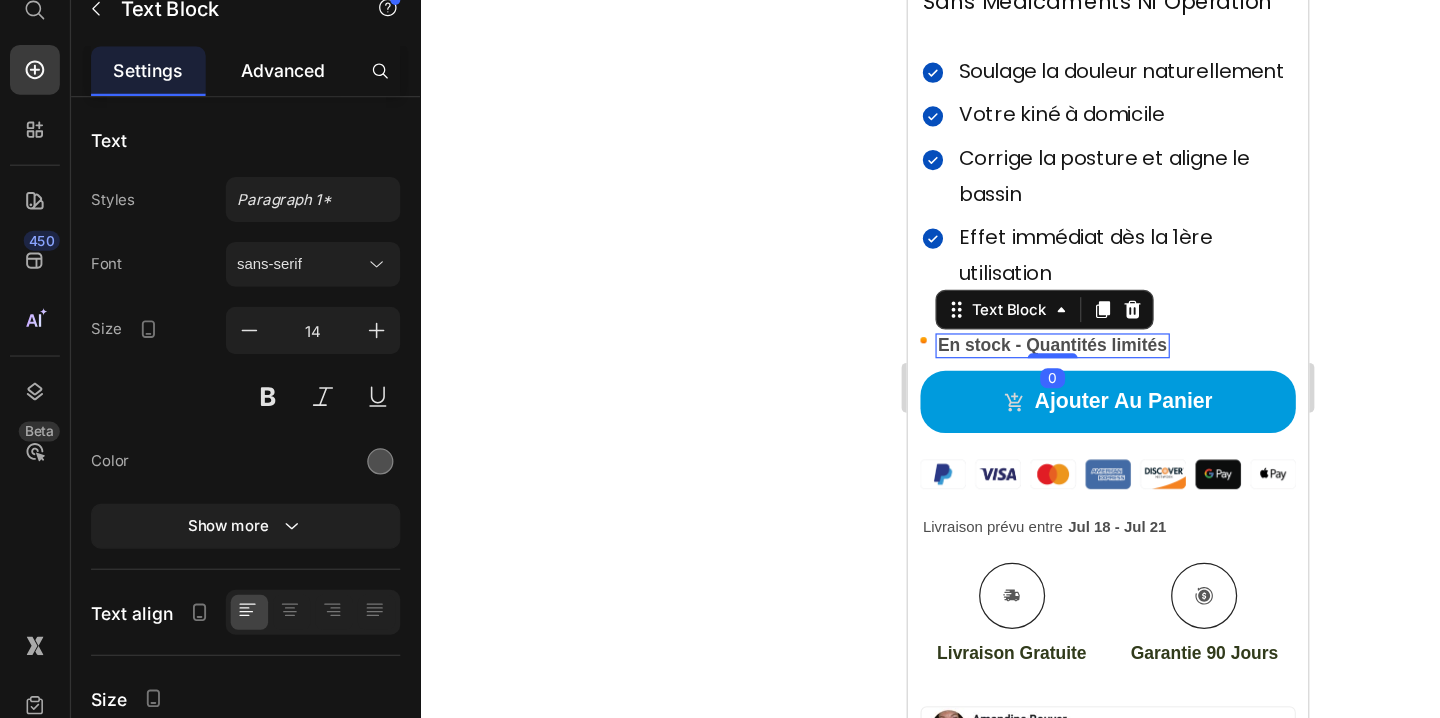 click on "Advanced" at bounding box center (227, 132) 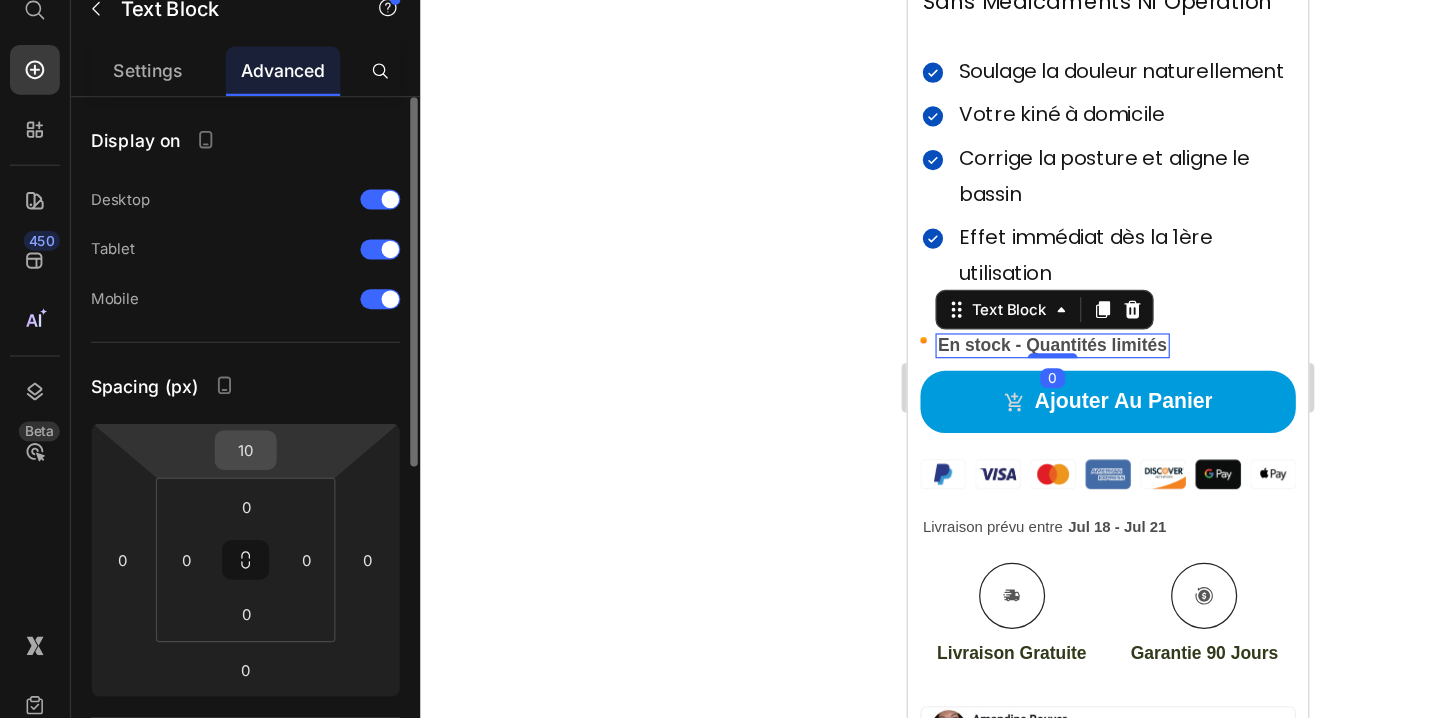 click on "10" at bounding box center (197, 437) 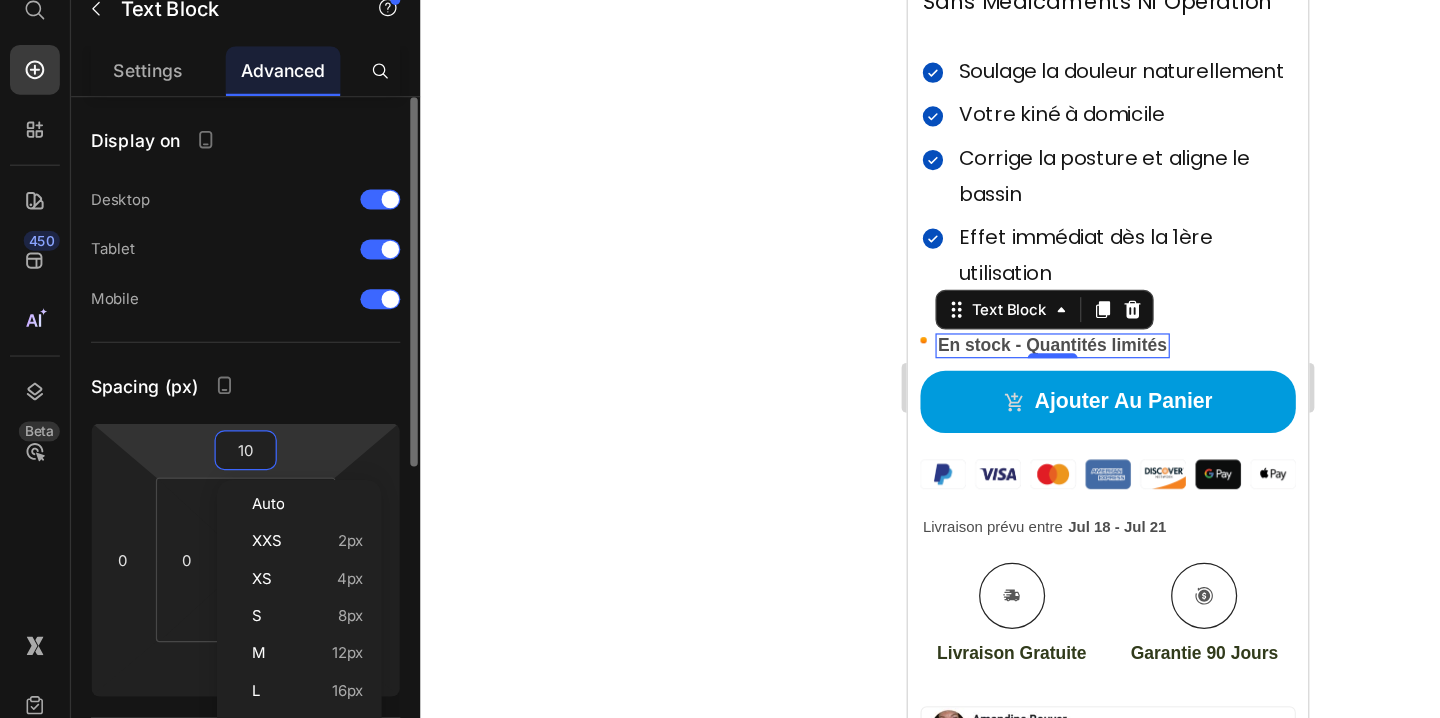 type 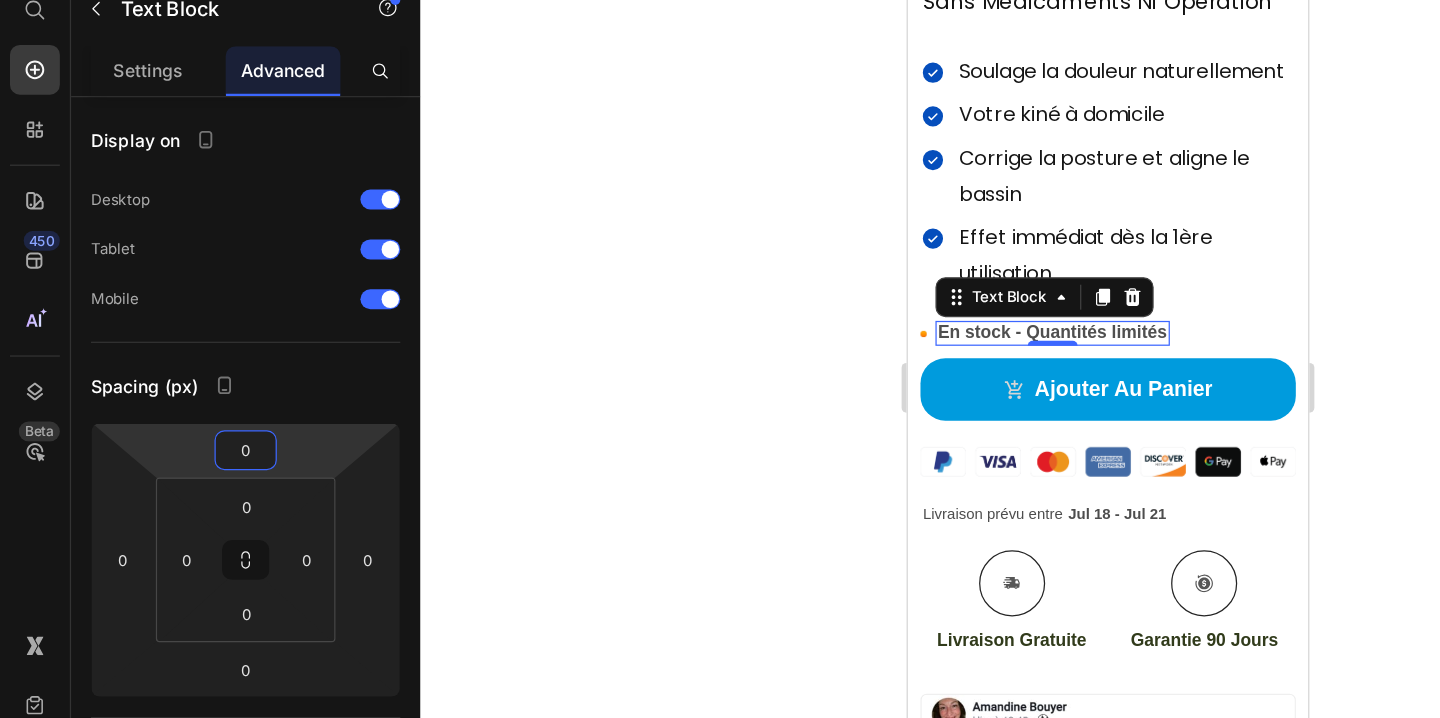 click 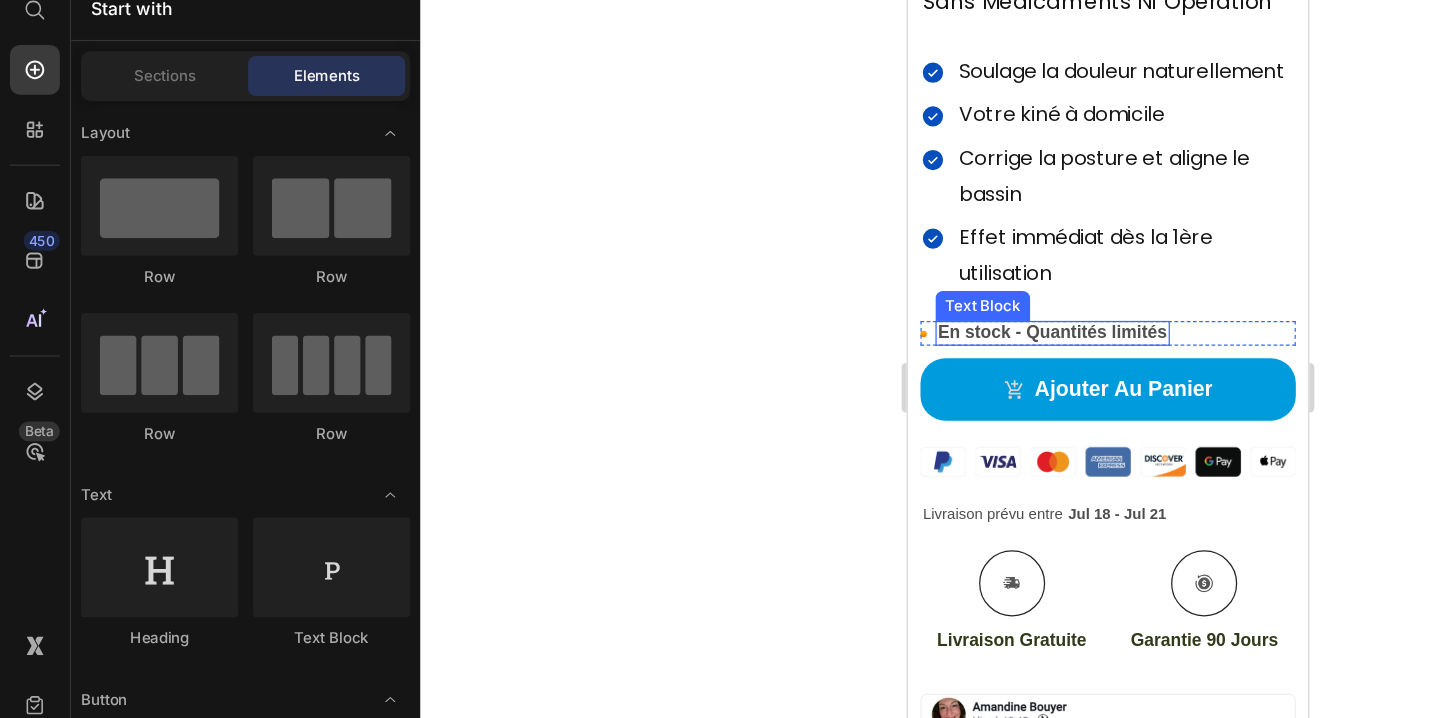 click on "En stock - Quantités limités" at bounding box center (1023, 262) 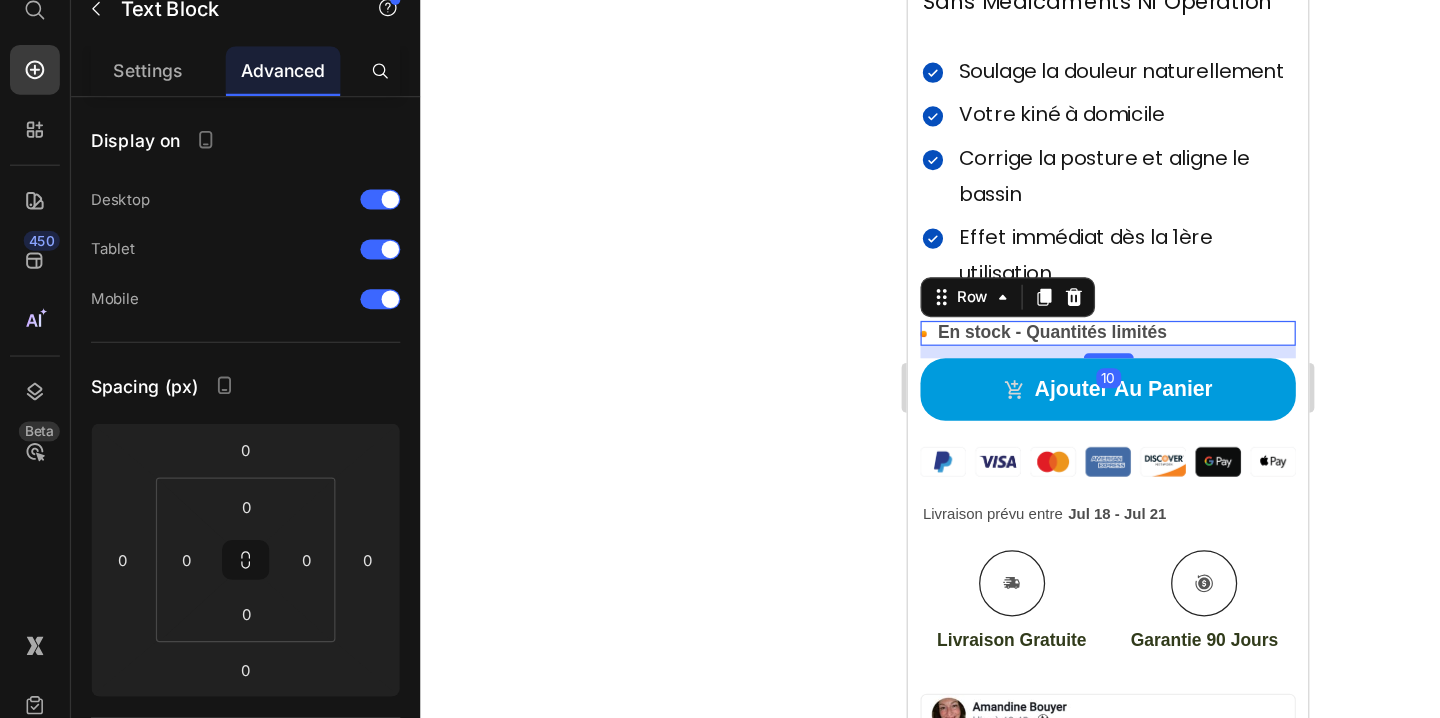 click on "Image En stock - Quantités limités Text Block Row   10" at bounding box center [1067, 263] 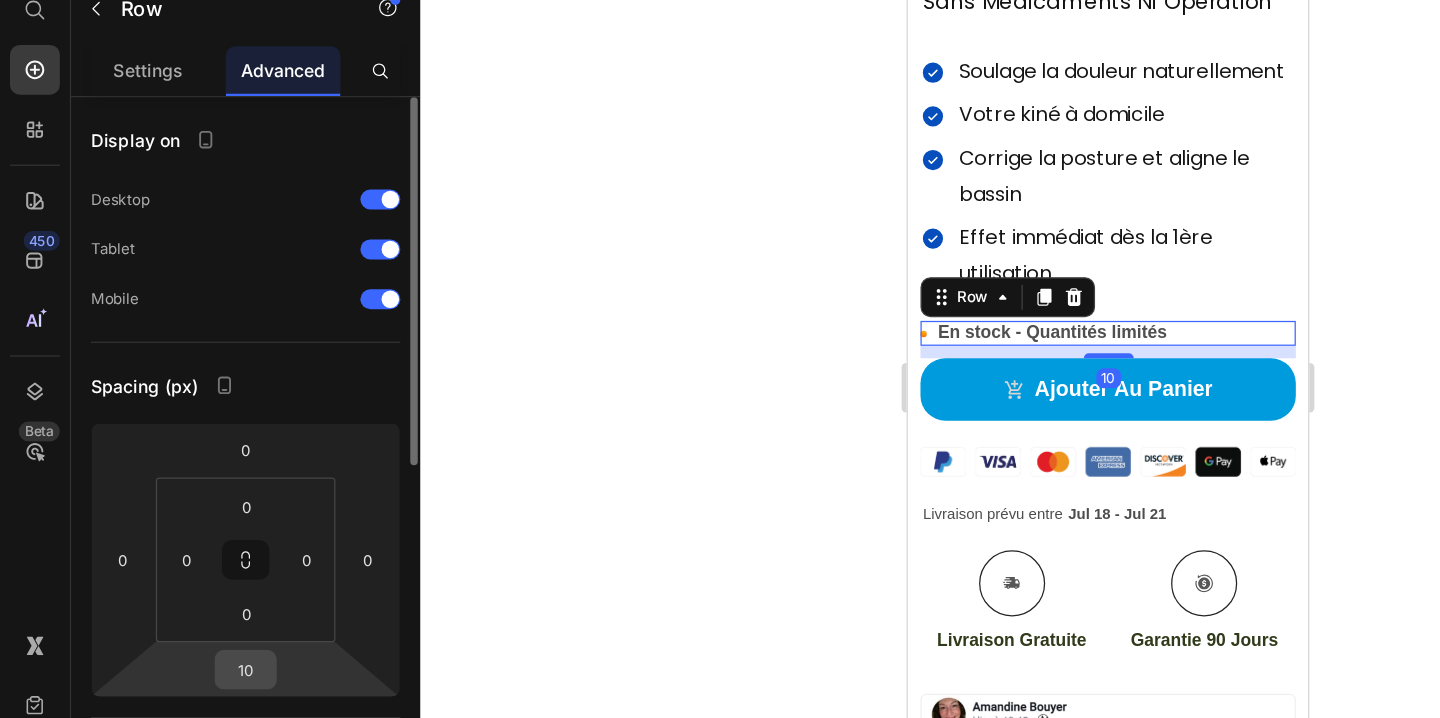 click on "10" at bounding box center [197, 613] 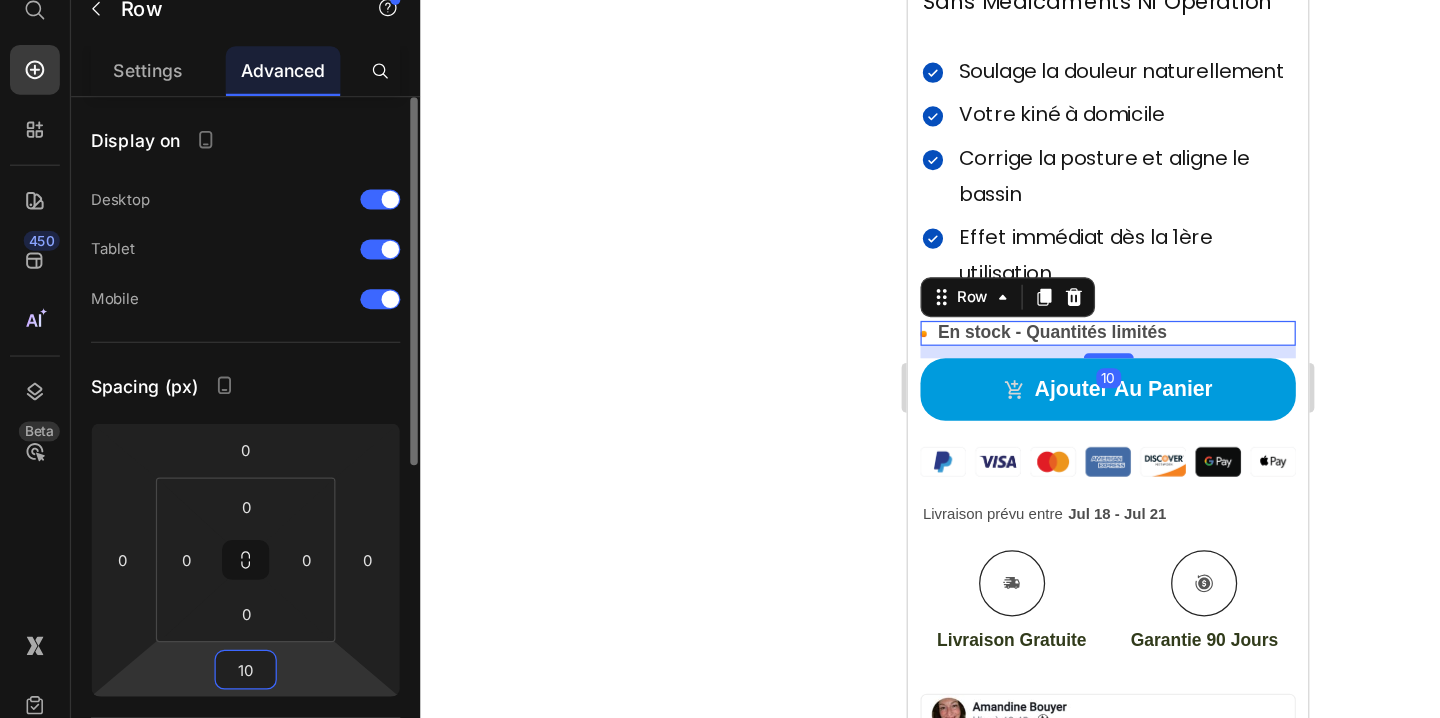 click on "10" at bounding box center [197, 613] 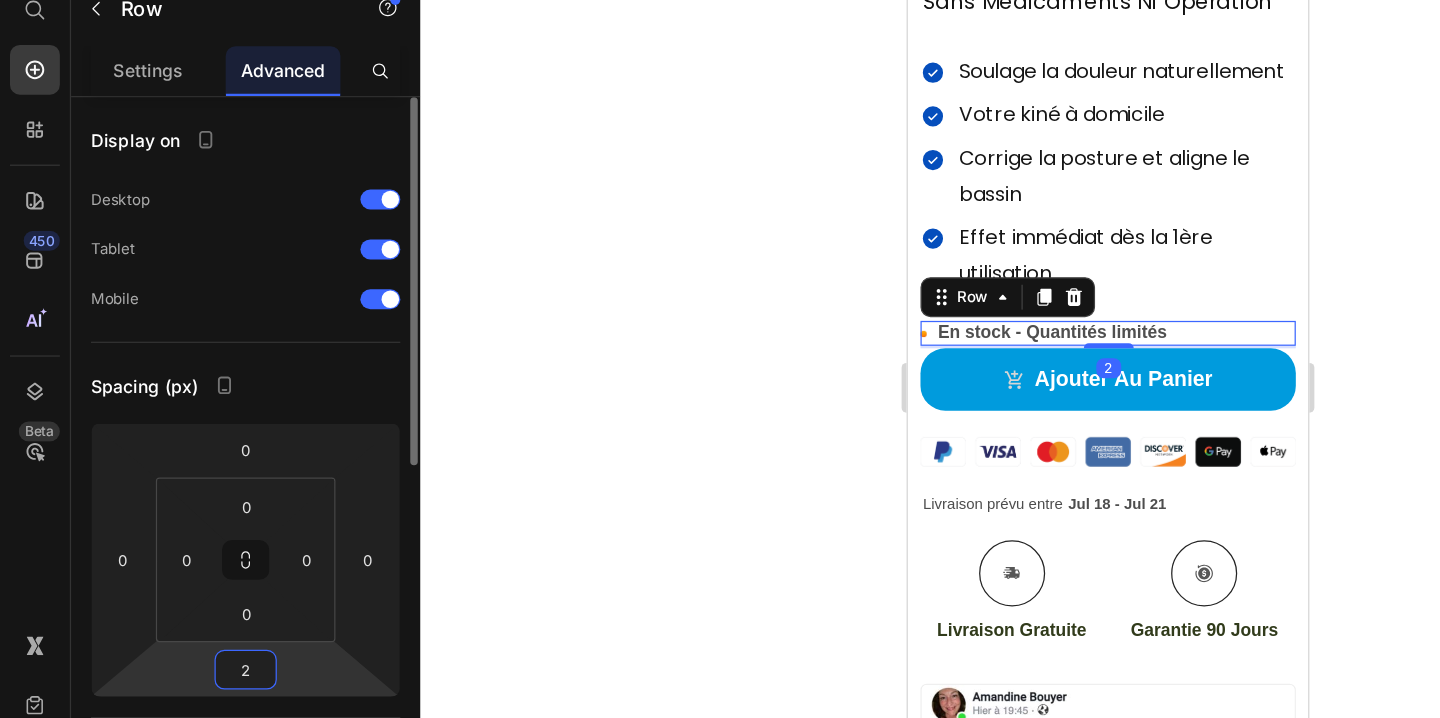 type on "25" 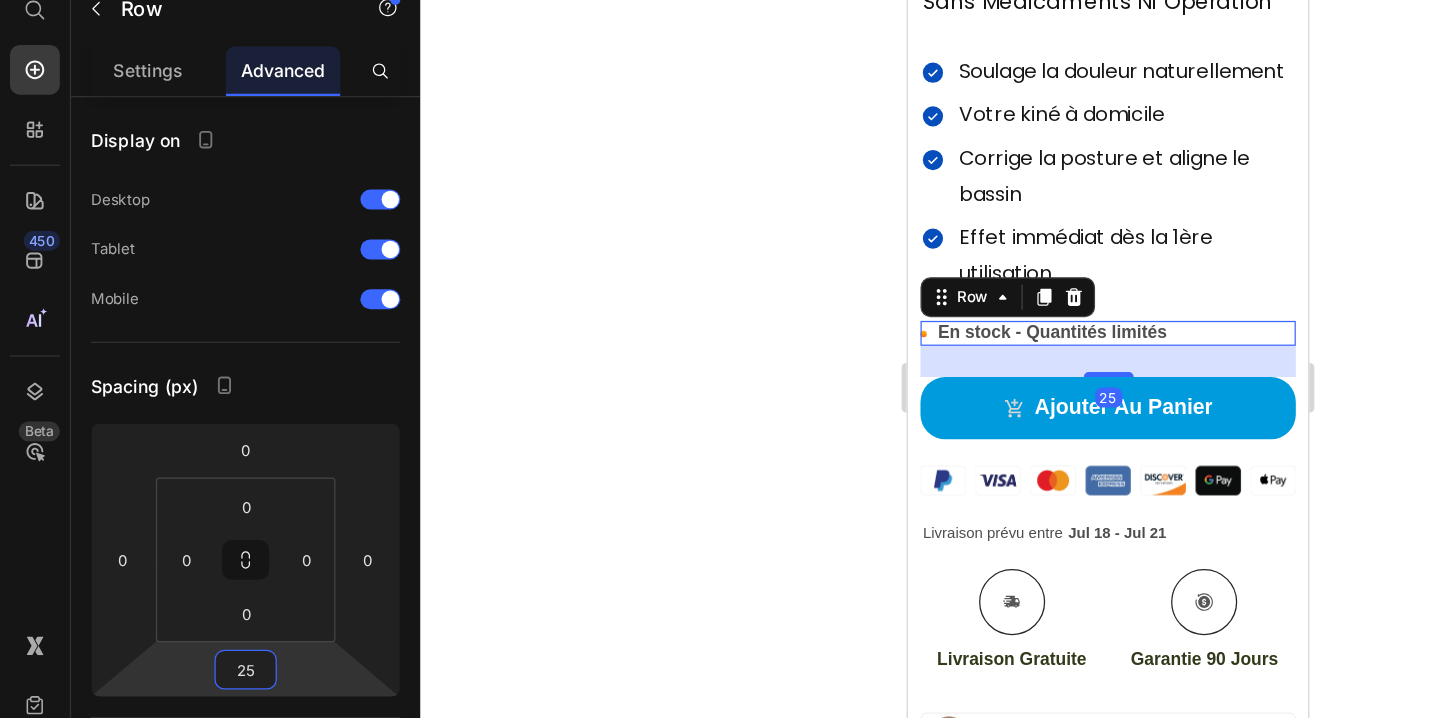 click 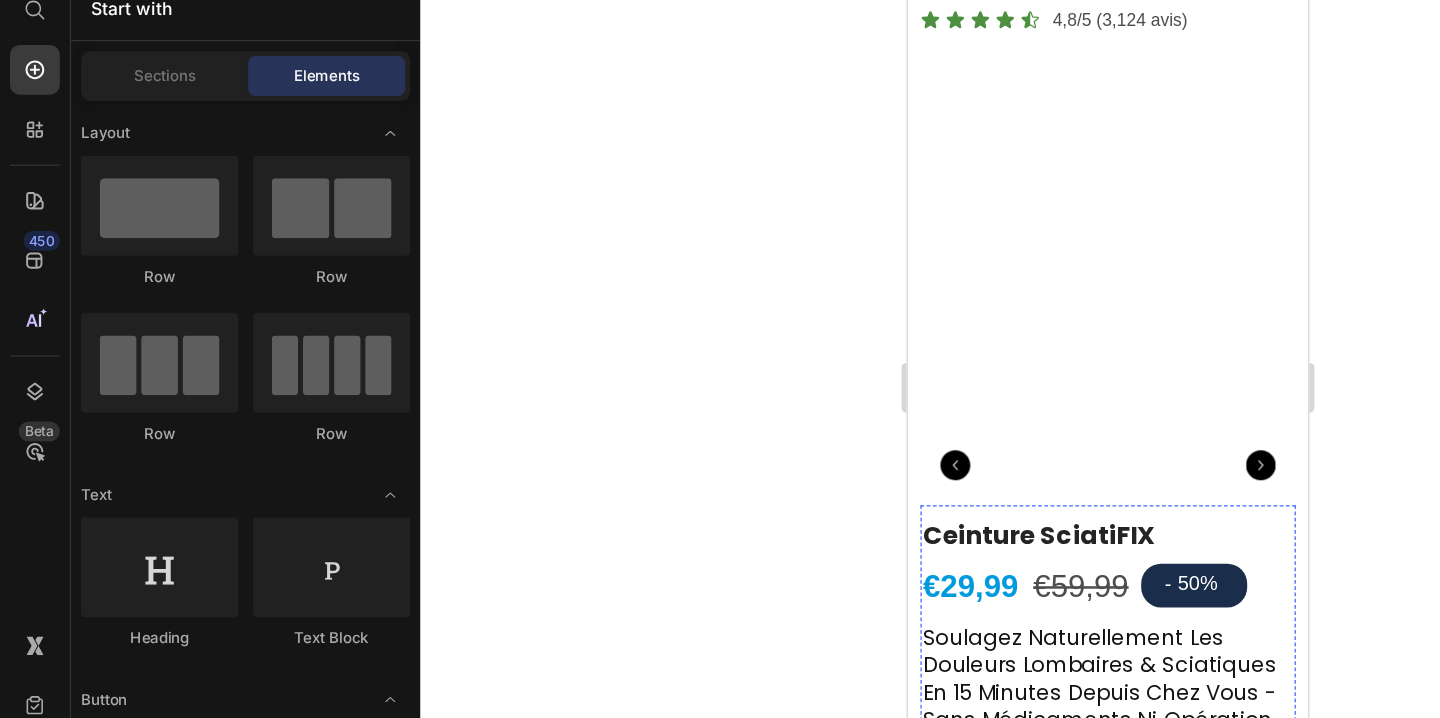 scroll, scrollTop: 0, scrollLeft: 0, axis: both 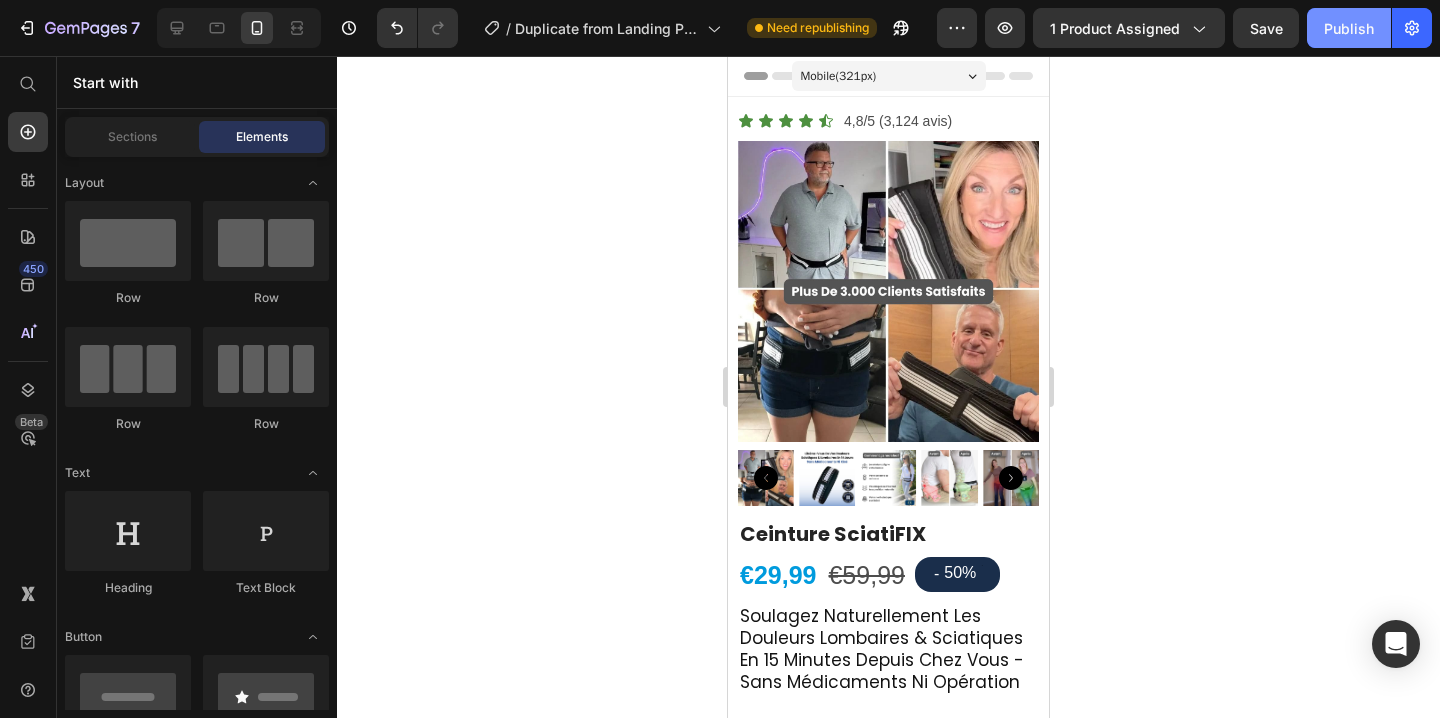 click on "Publish" at bounding box center (1349, 28) 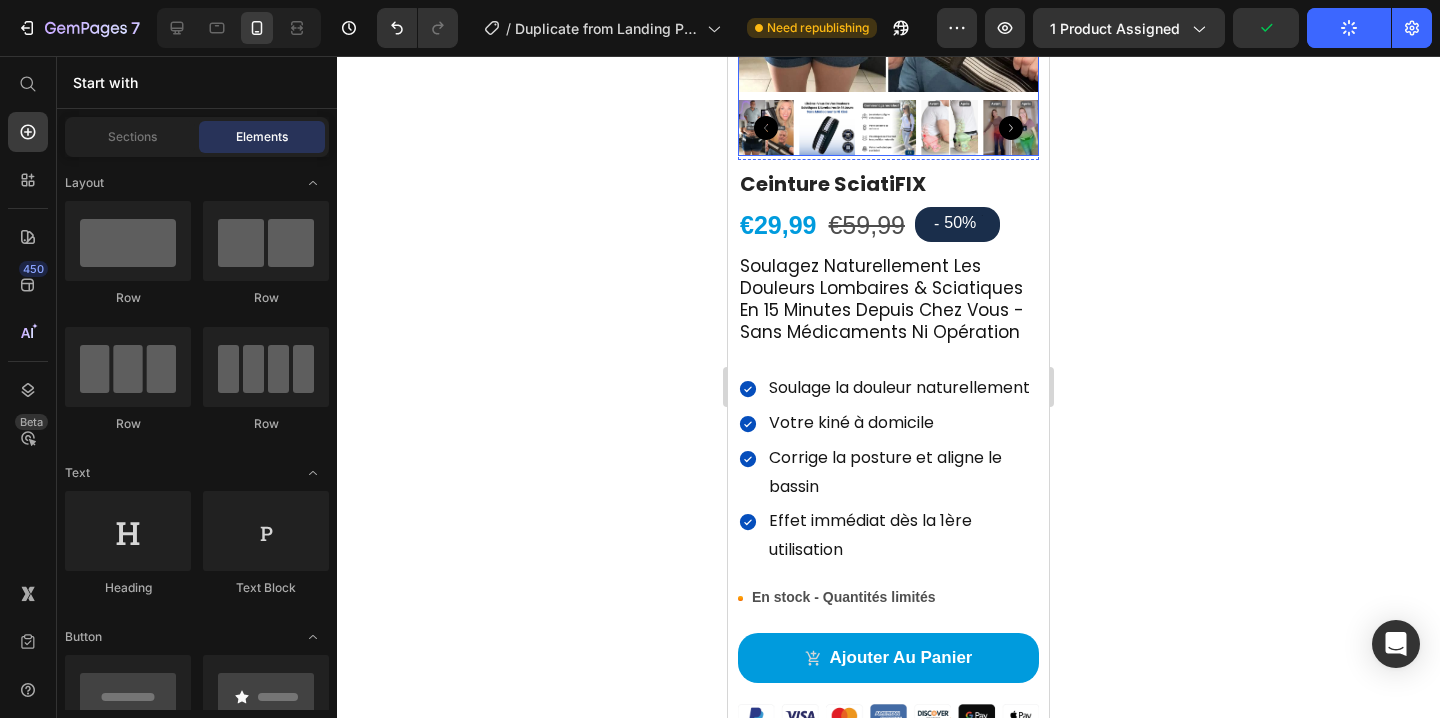 scroll, scrollTop: 319, scrollLeft: 0, axis: vertical 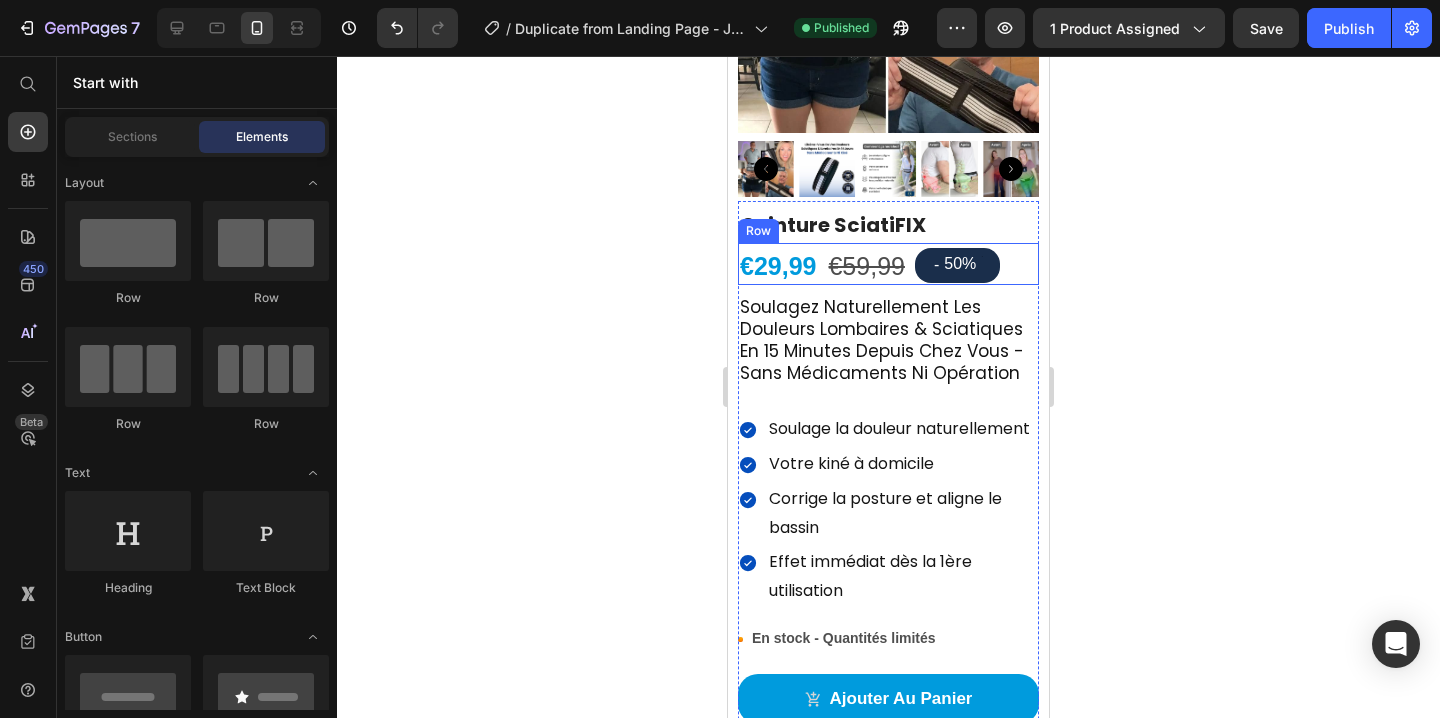 click on "€29,99 Product Price €59,99 Product Price - 50% Discount Tag Row" at bounding box center [888, 264] 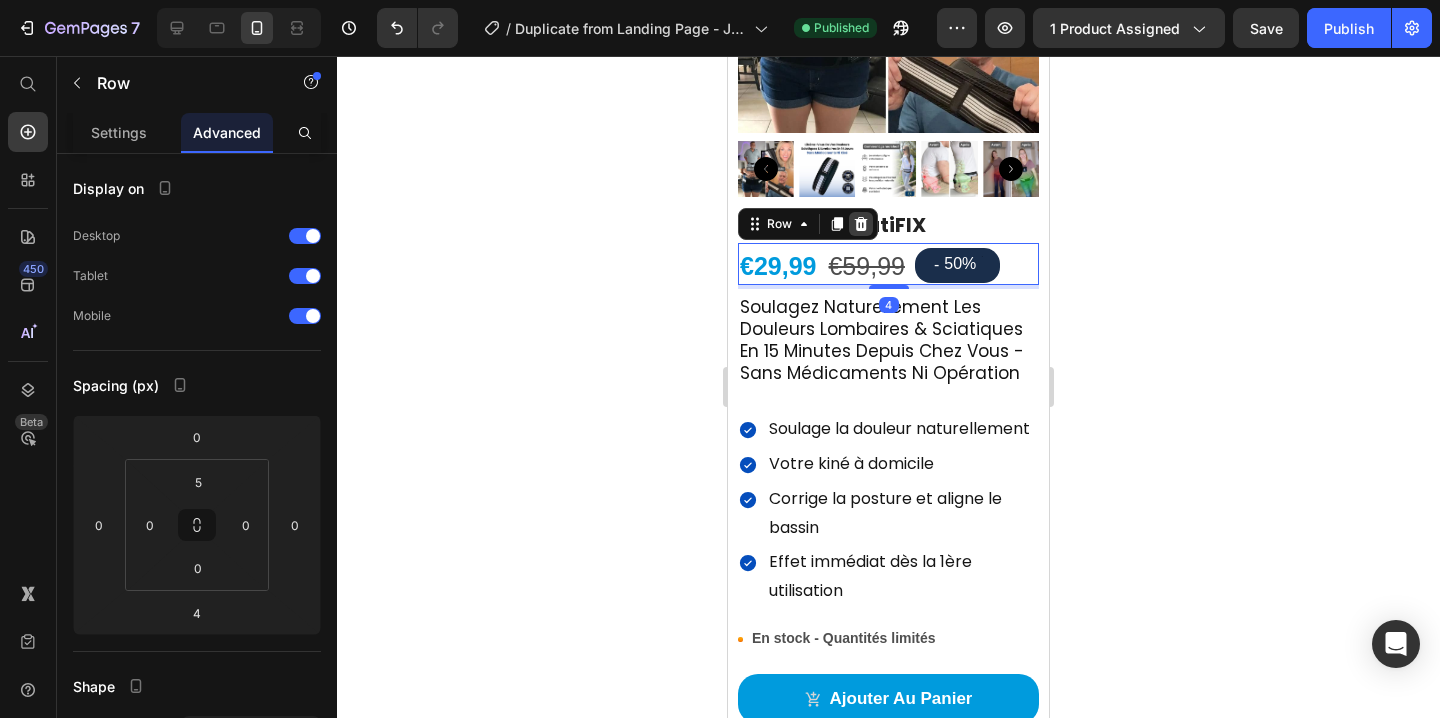 click at bounding box center (861, 224) 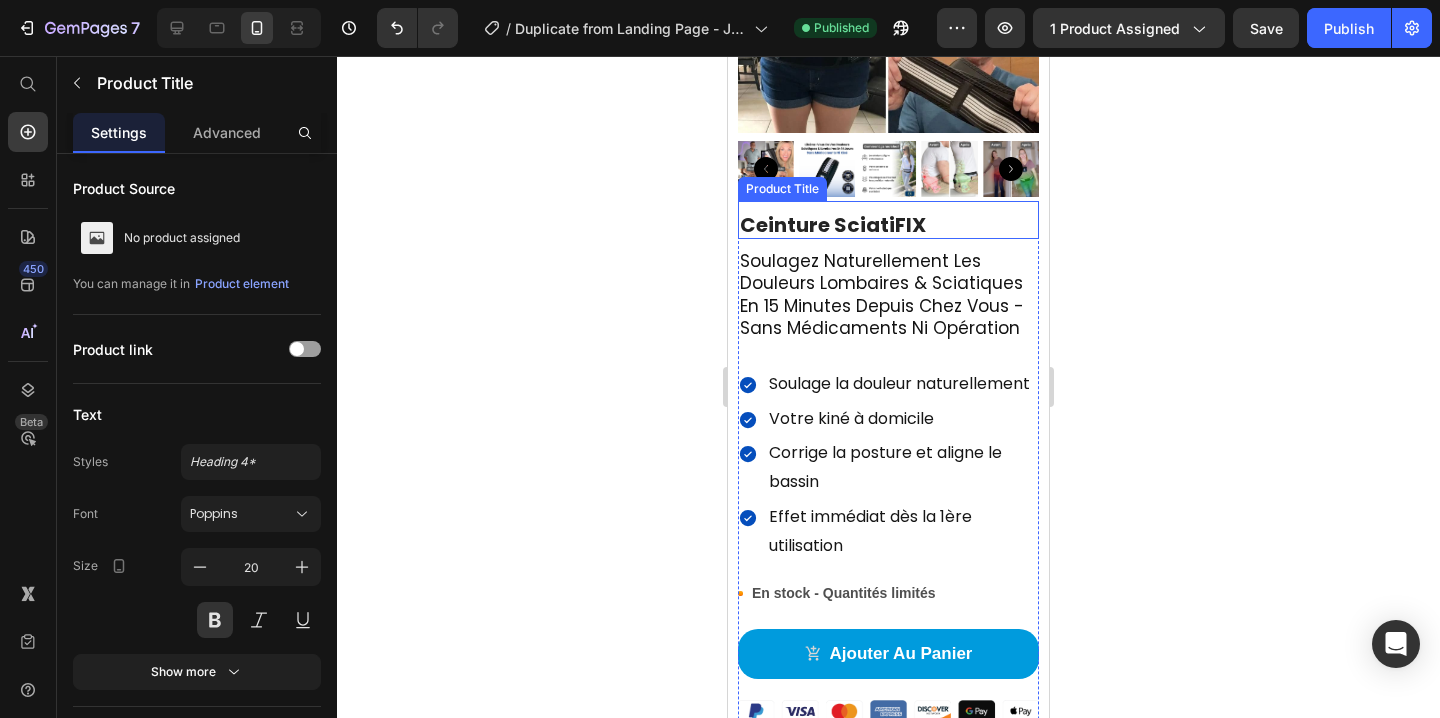 click on "Ceinture SciatiFIX" at bounding box center (888, 225) 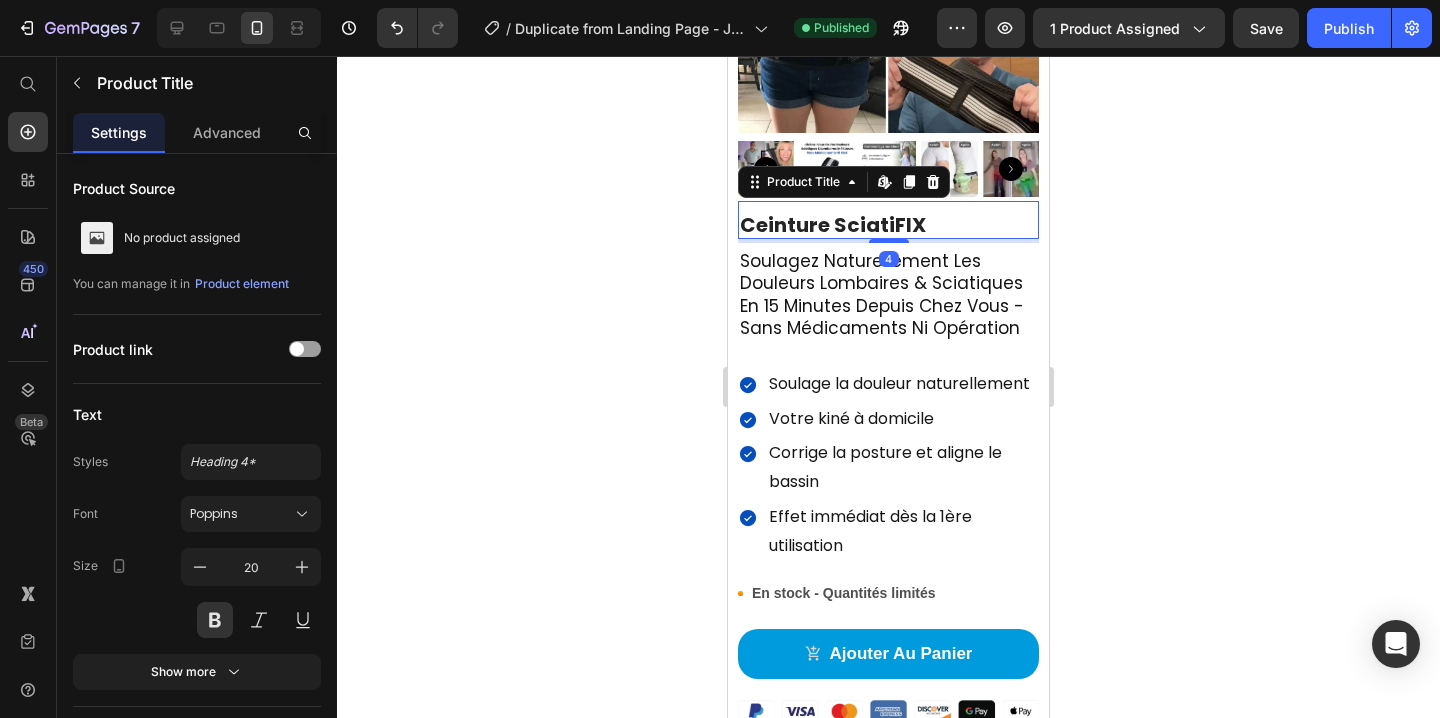 click on "Ceinture SciatiFIX" at bounding box center [888, 225] 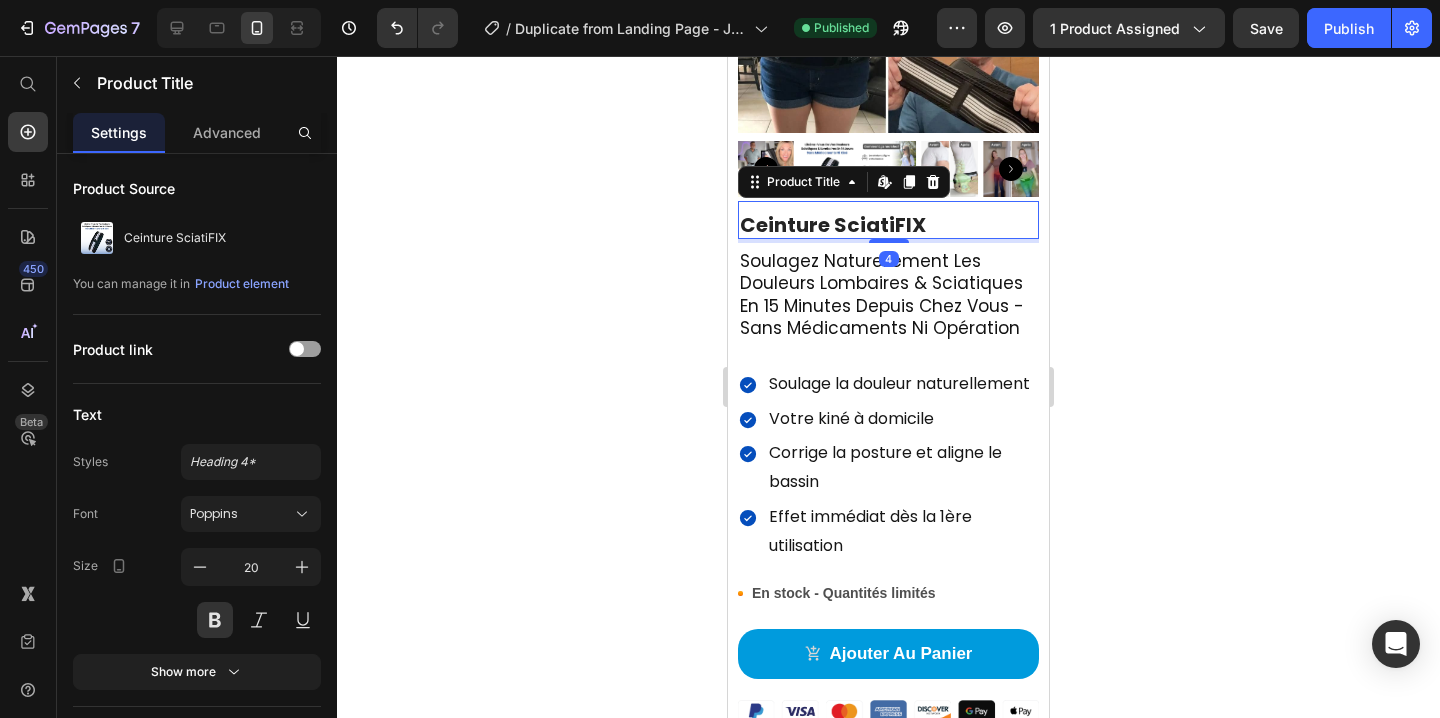 click 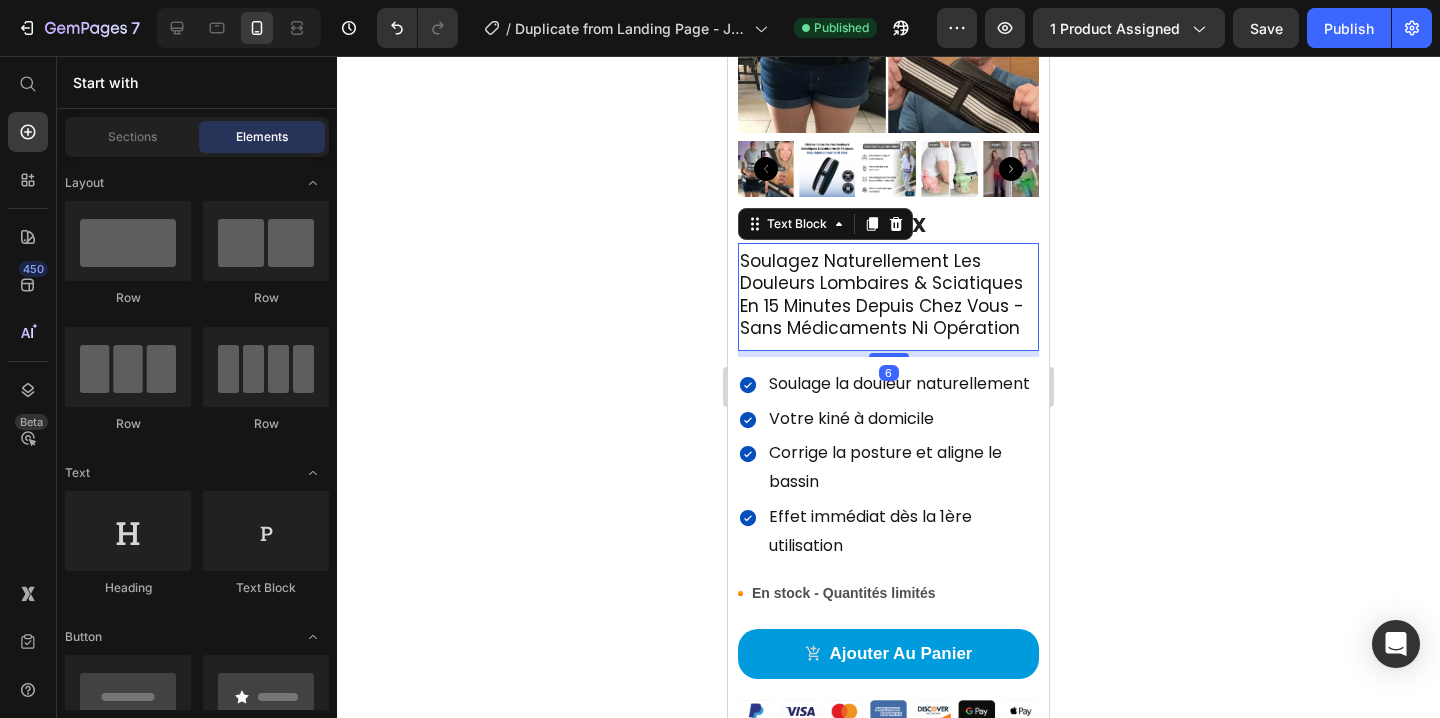 click on "Soulagez Naturellement Les Douleurs Lombaires & Sciatiques En 15 Minutes Depuis Chez Vous - Sans Médicaments Ni Opération" at bounding box center (888, 294) 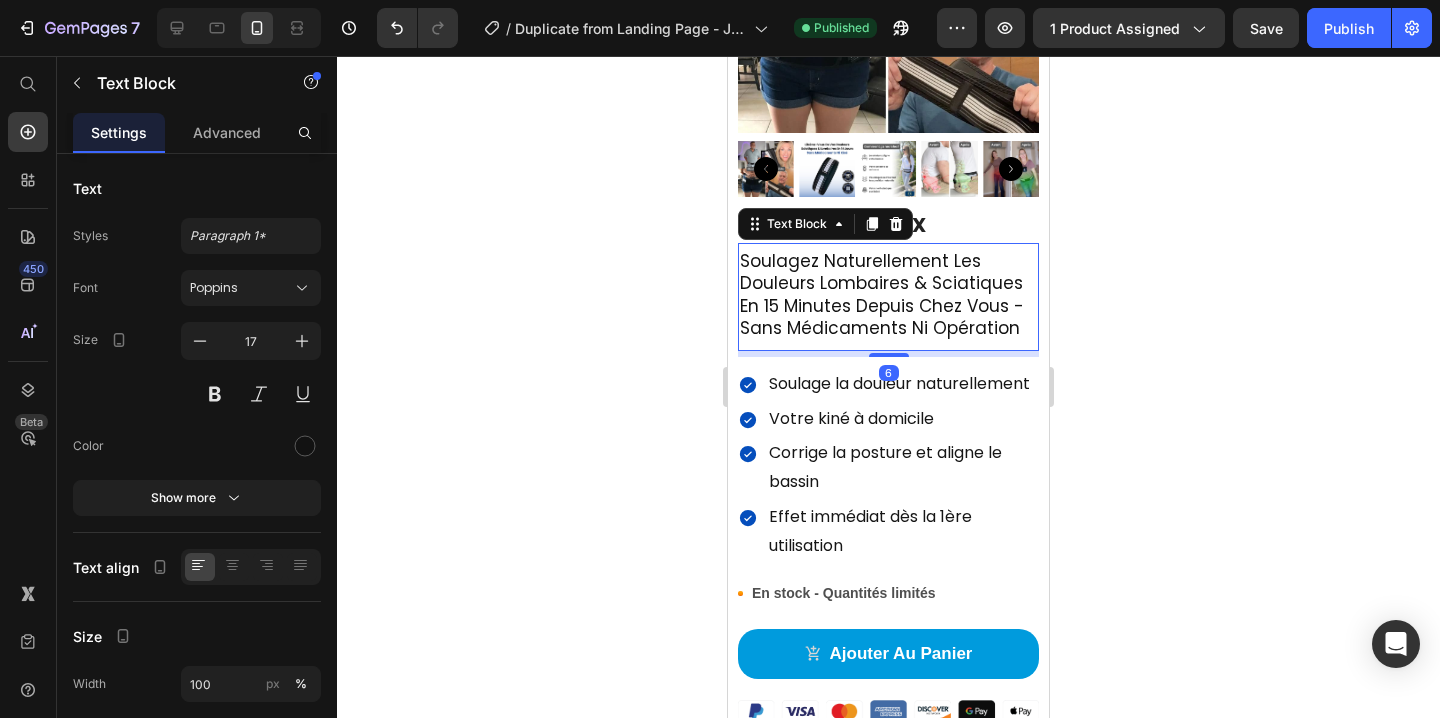 click on "Soulagez Naturellement Les Douleurs Lombaires & Sciatiques En 15 Minutes Depuis Chez Vous - Sans Médicaments Ni Opération" at bounding box center [888, 294] 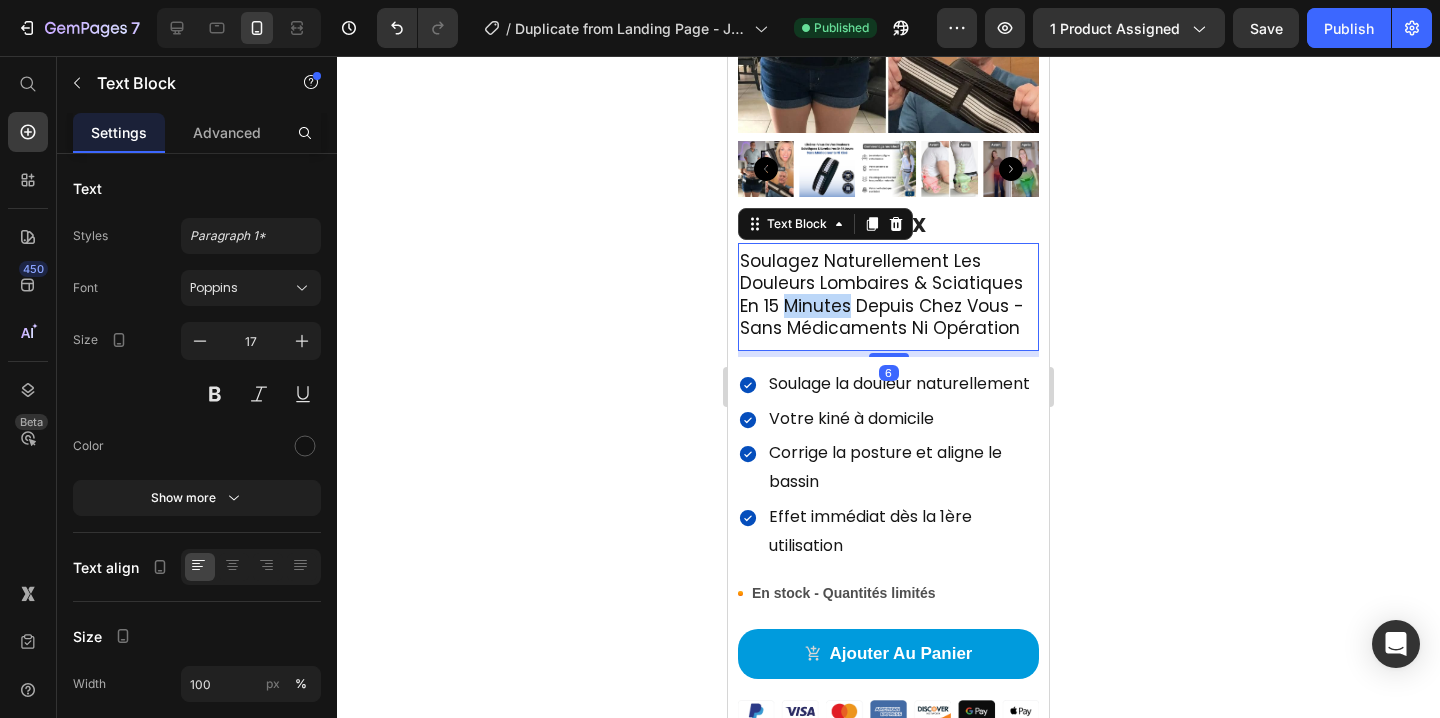 click on "Soulagez Naturellement Les Douleurs Lombaires & Sciatiques En 15 Minutes Depuis Chez Vous - Sans Médicaments Ni Opération" at bounding box center [888, 294] 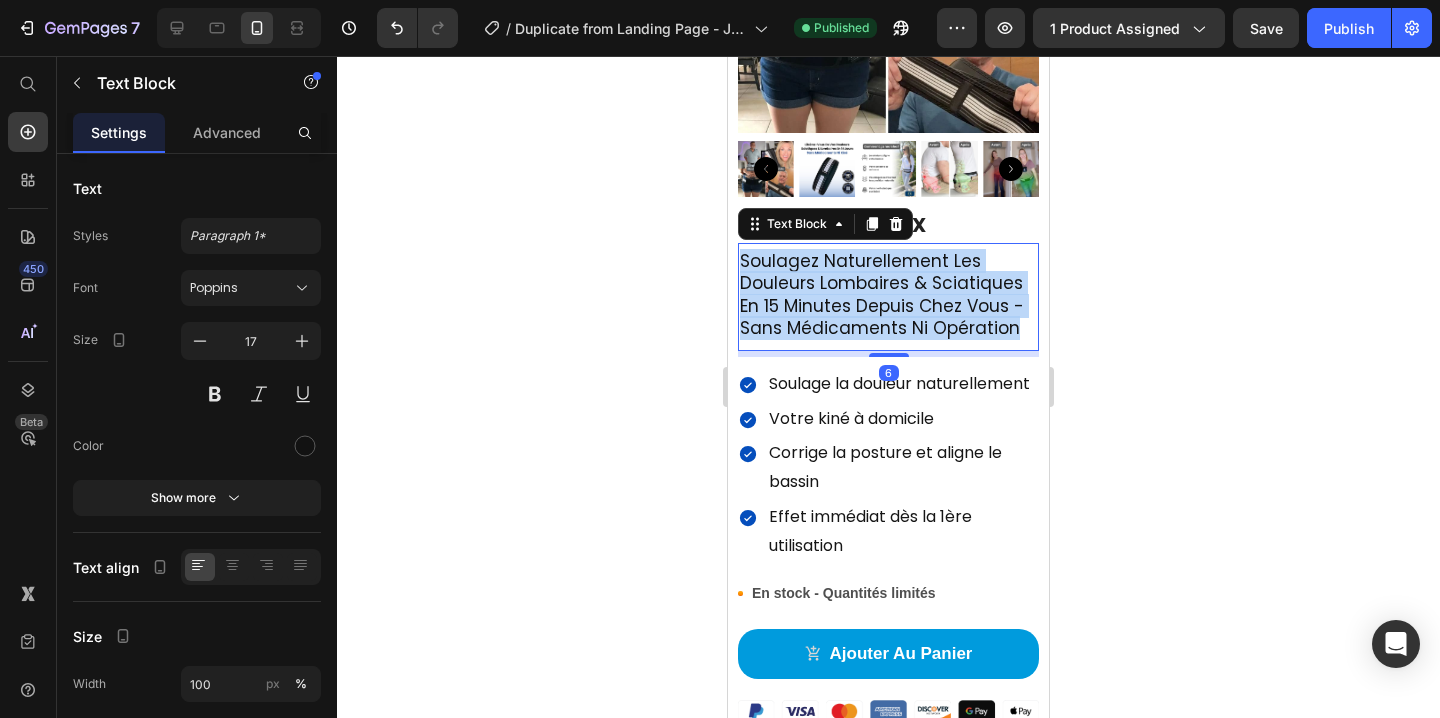 click on "Soulagez Naturellement Les Douleurs Lombaires & Sciatiques En 15 Minutes Depuis Chez Vous - Sans Médicaments Ni Opération" at bounding box center [888, 294] 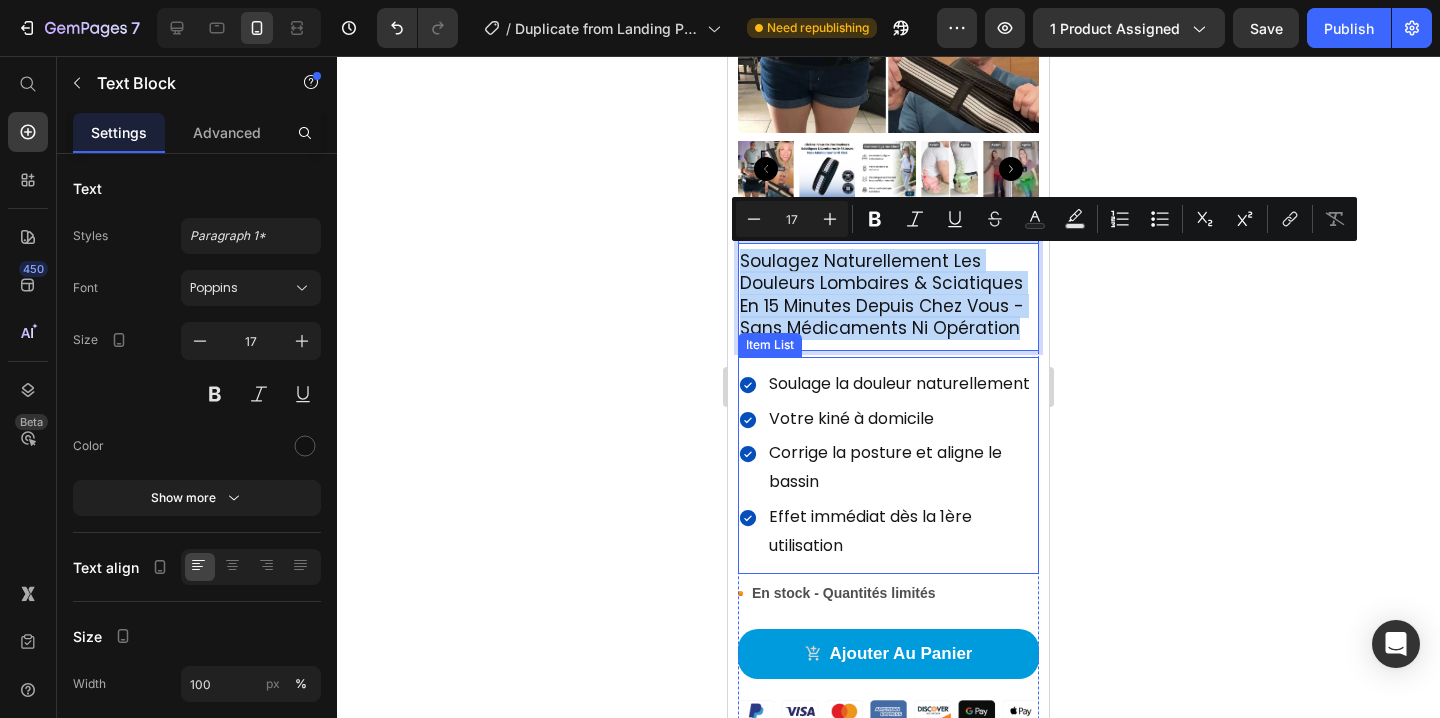 copy on "Soulagez Naturellement Les Douleurs Lombaires & Sciatiques En 15 Minutes Depuis Chez Vous - Sans Médicaments Ni Opération" 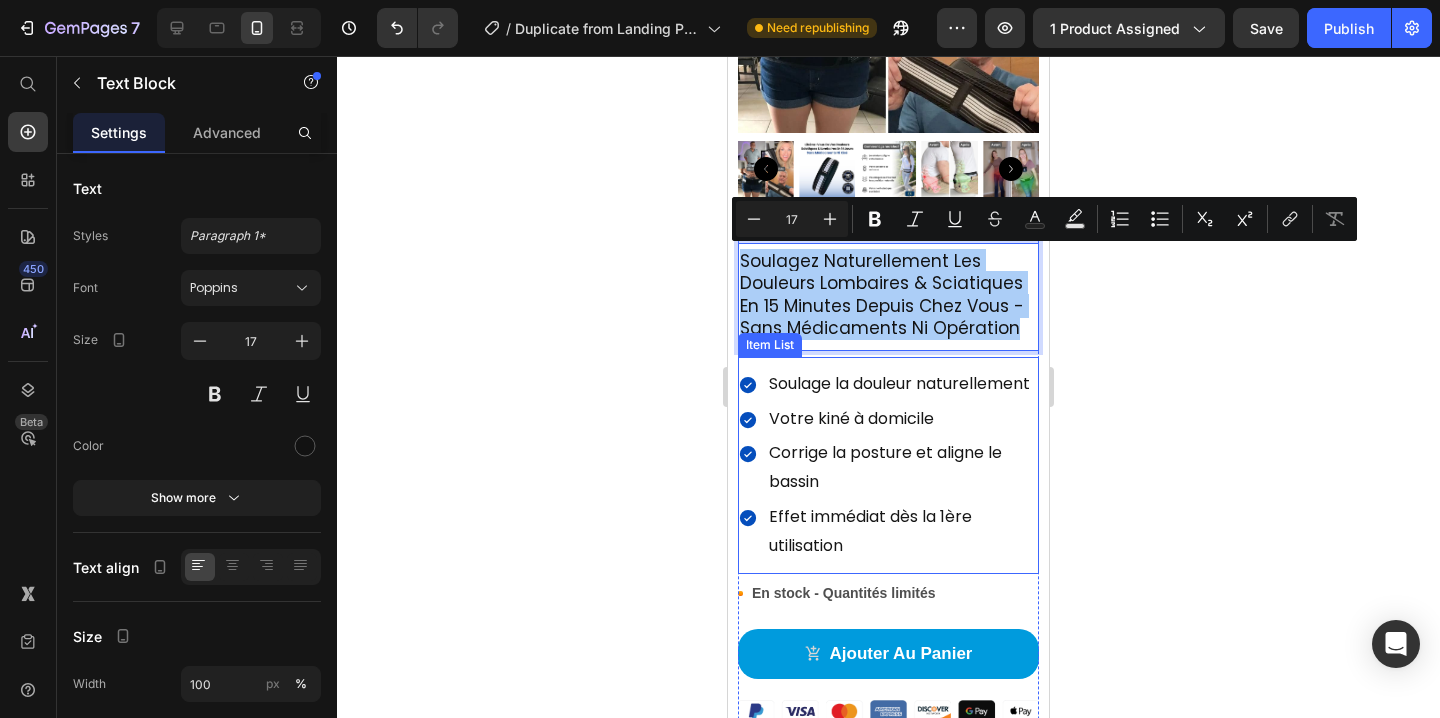 click 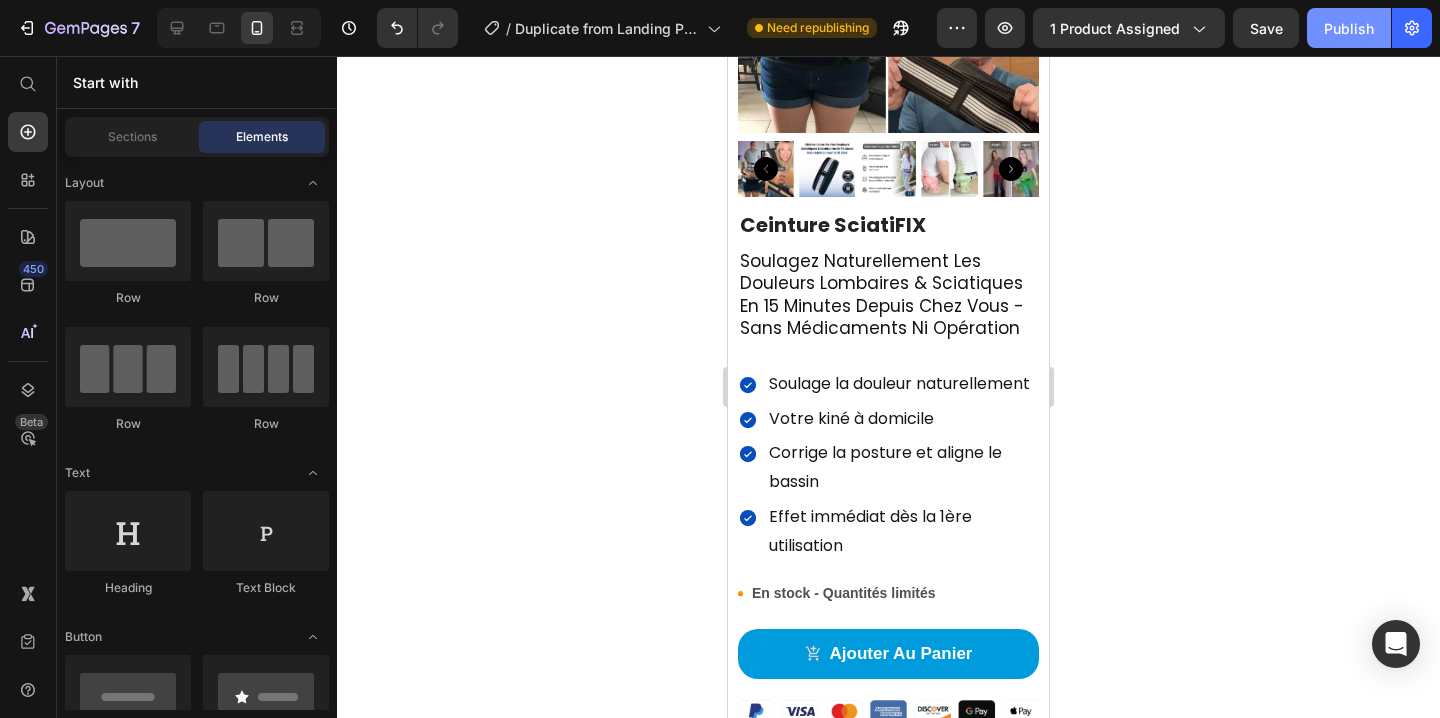click on "Publish" 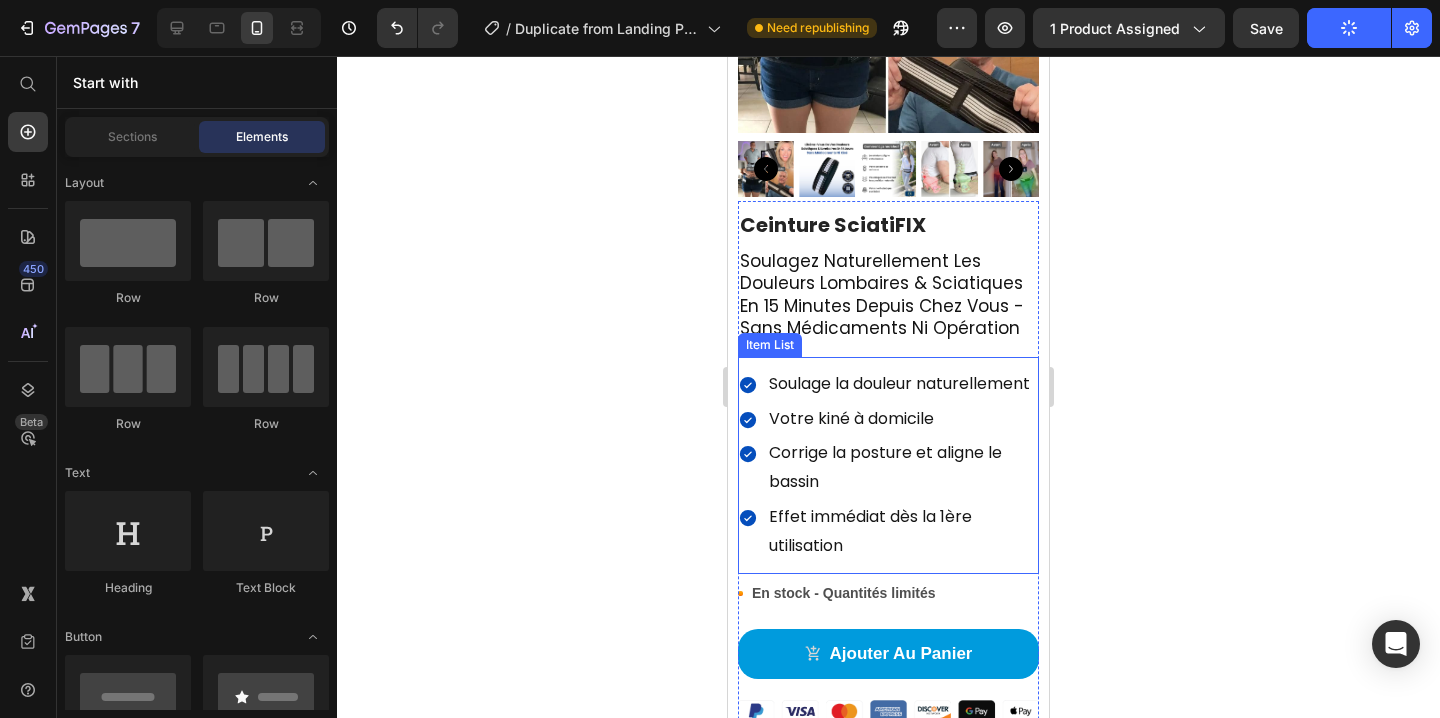 click 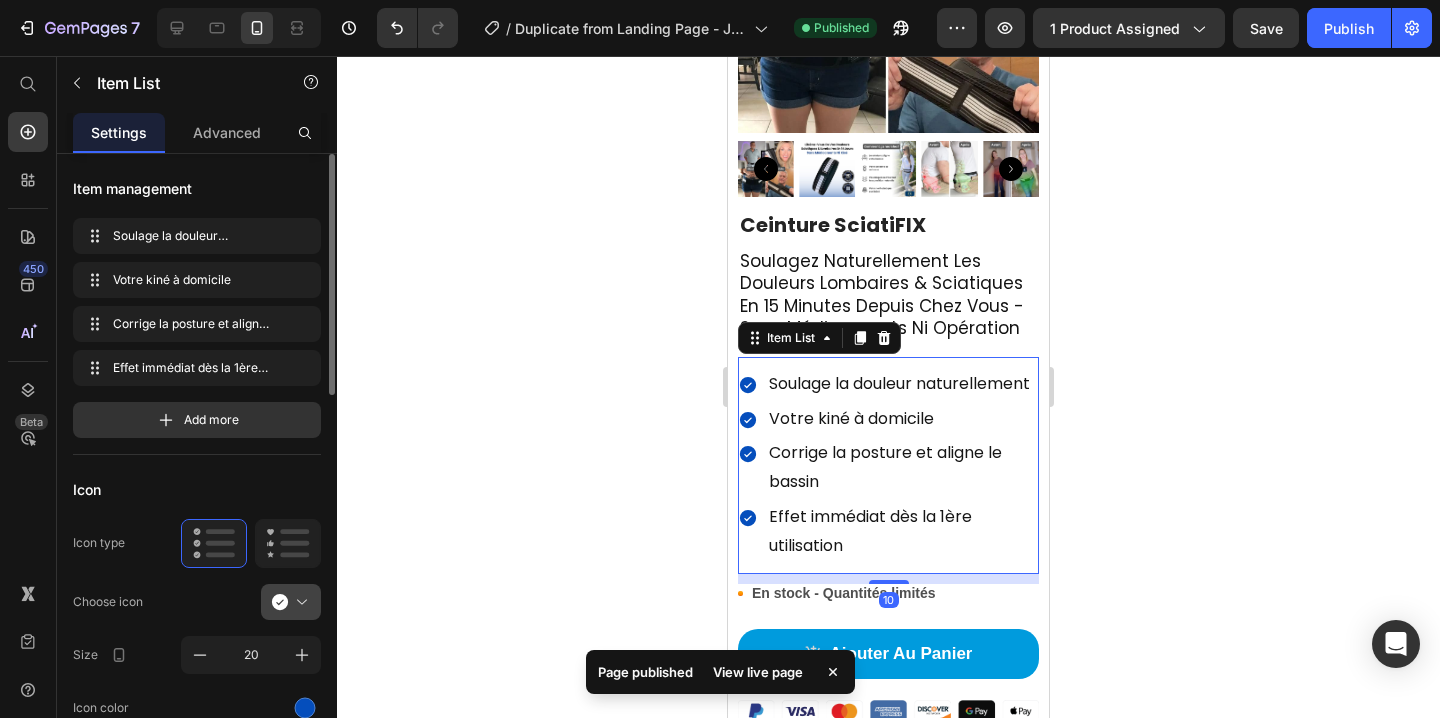 click at bounding box center [299, 602] 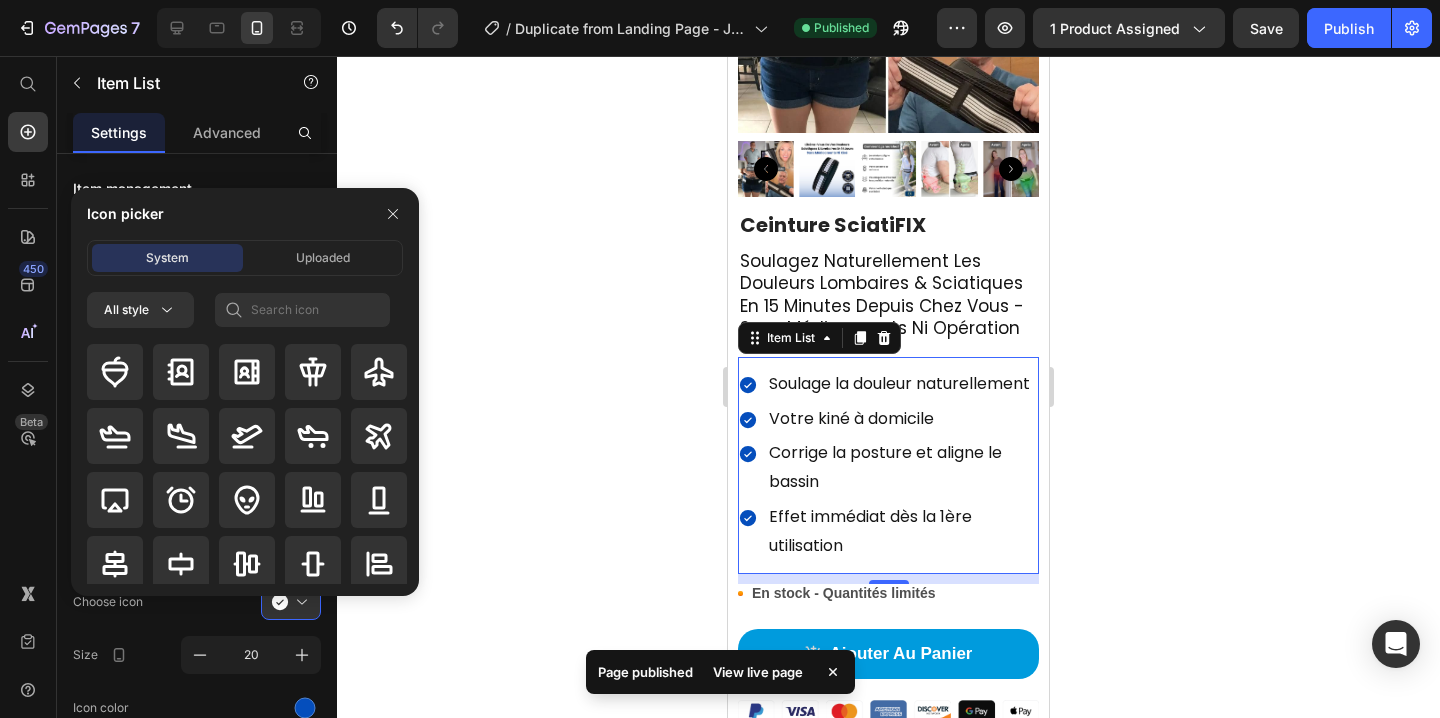 click 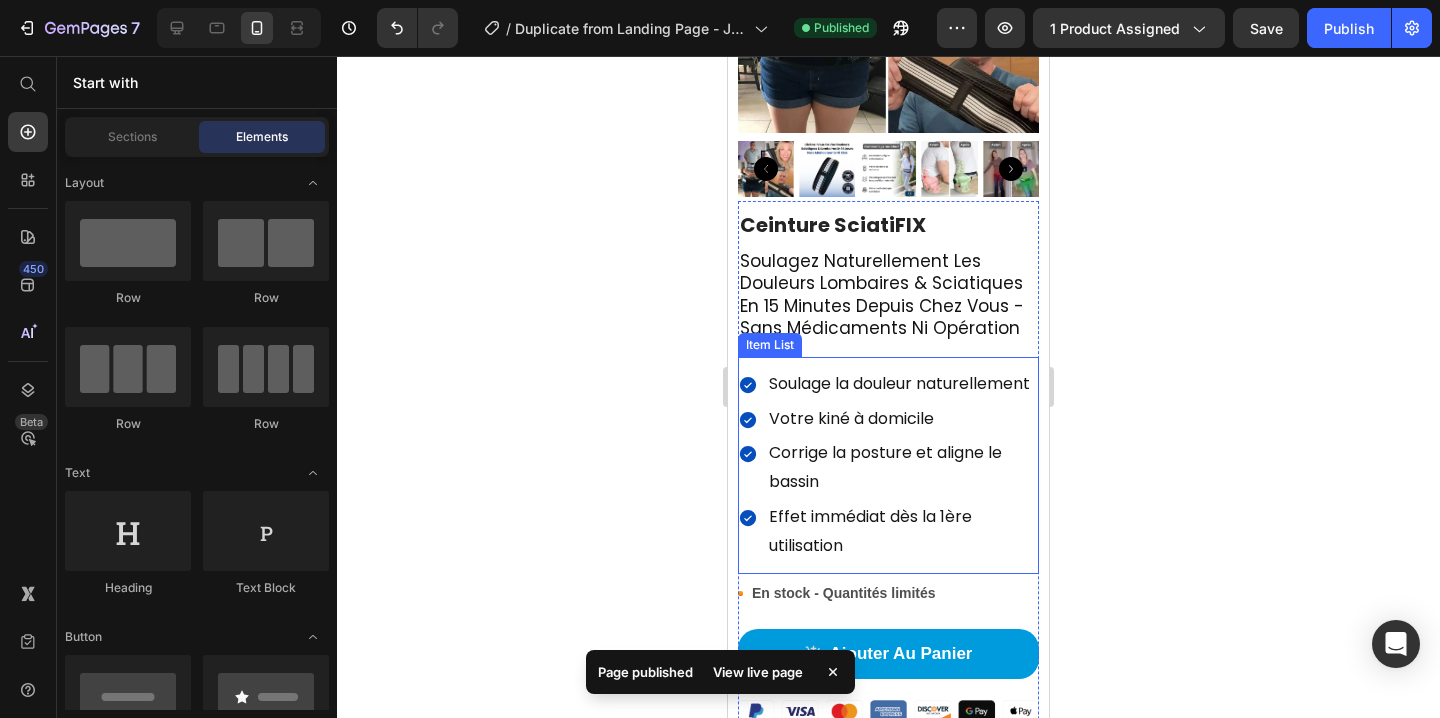 click 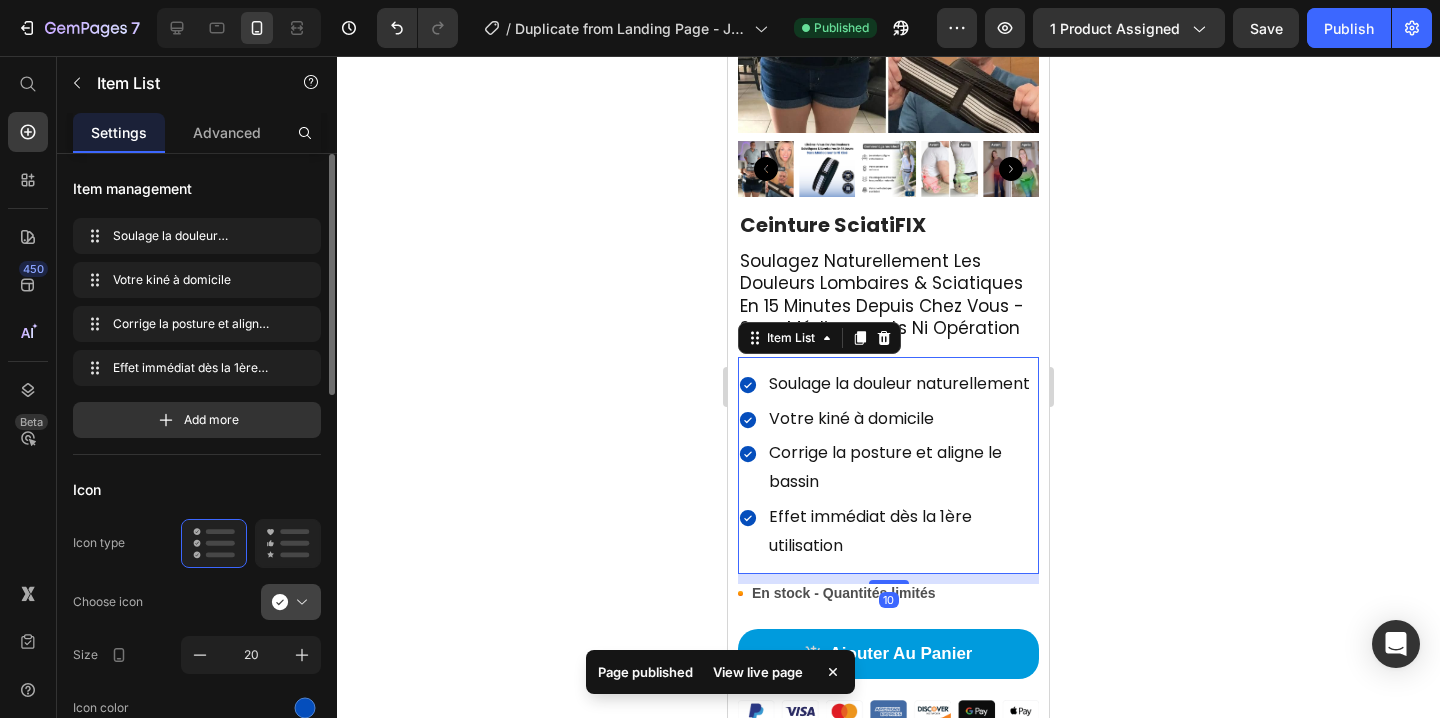 click at bounding box center (299, 602) 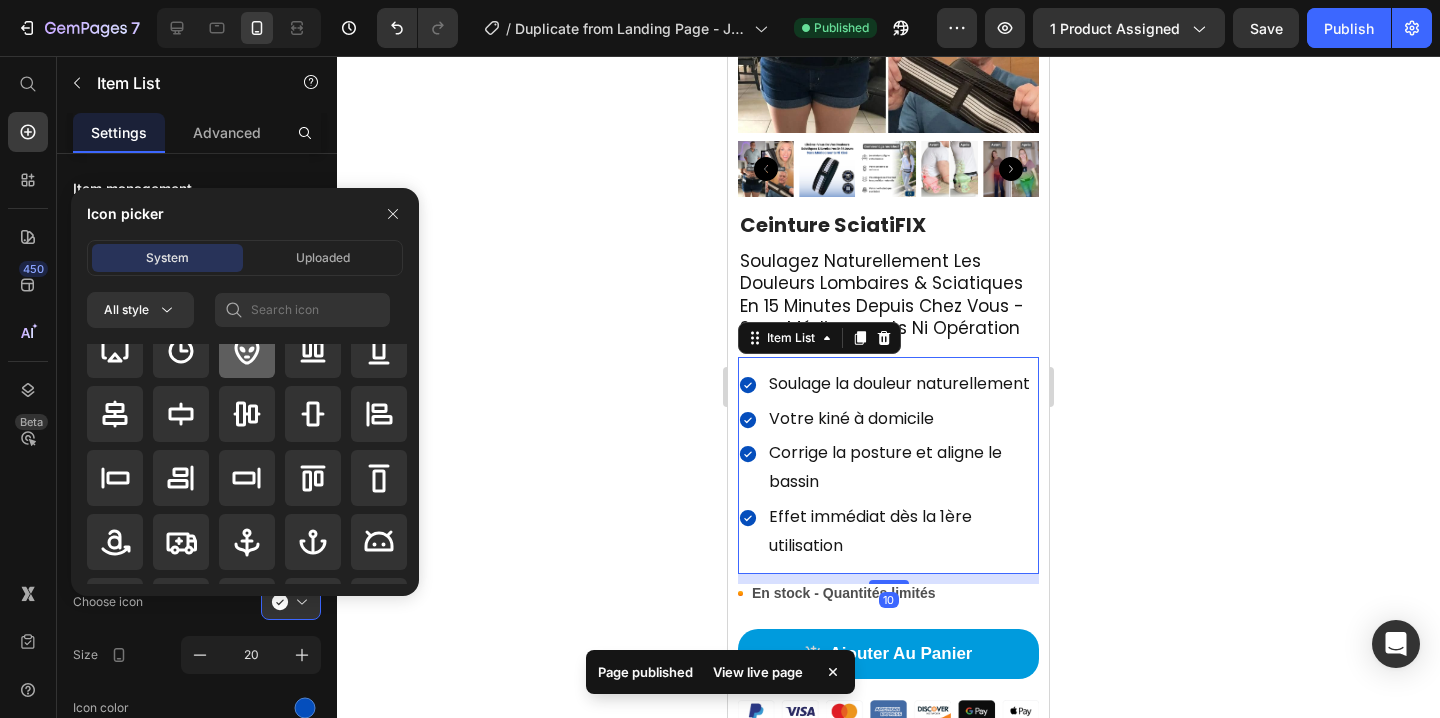 scroll, scrollTop: 0, scrollLeft: 0, axis: both 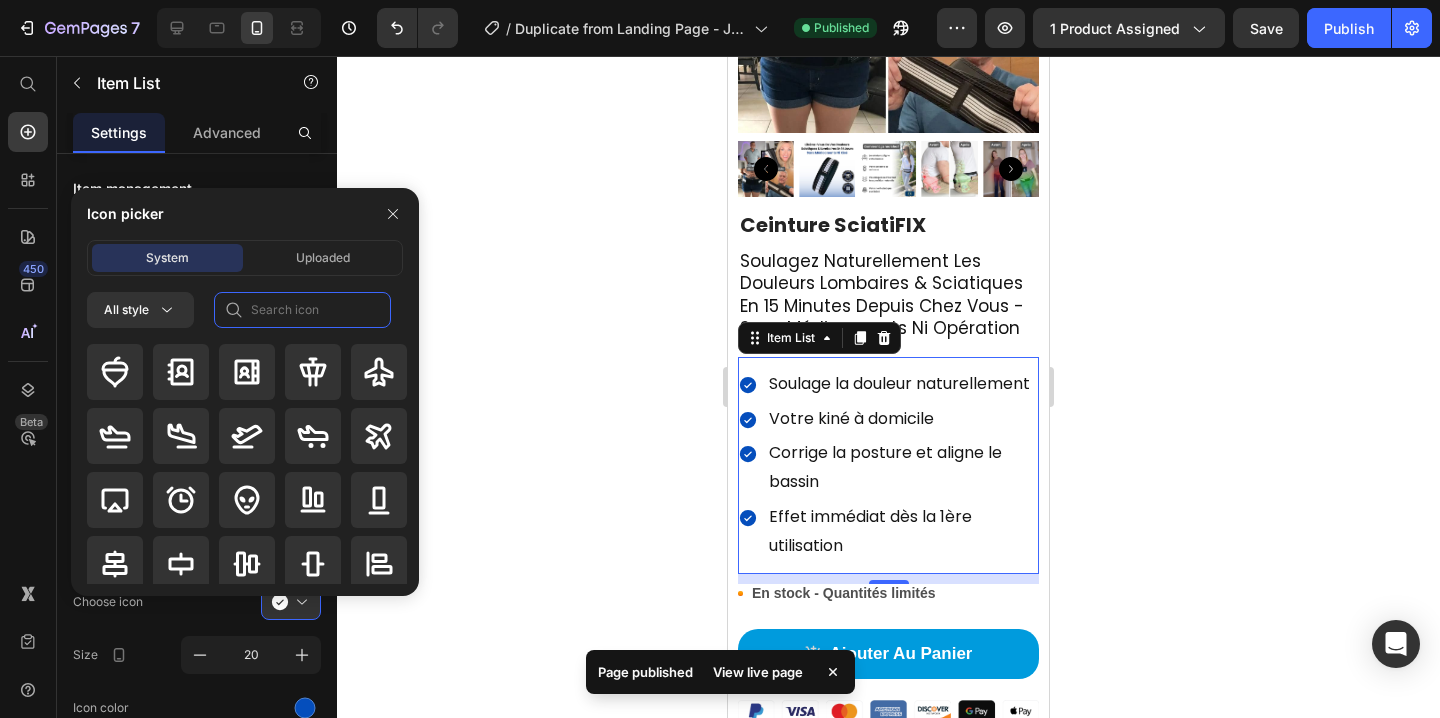 click 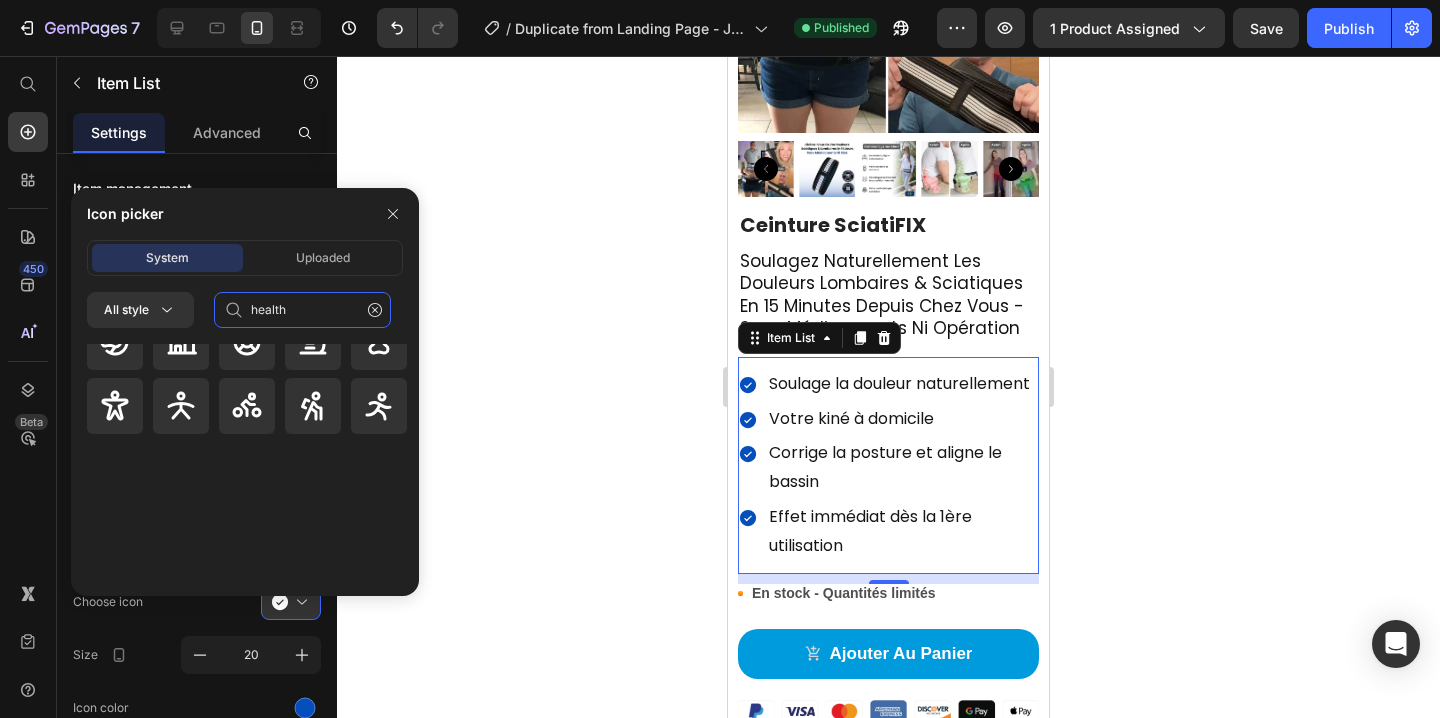 scroll, scrollTop: 0, scrollLeft: 0, axis: both 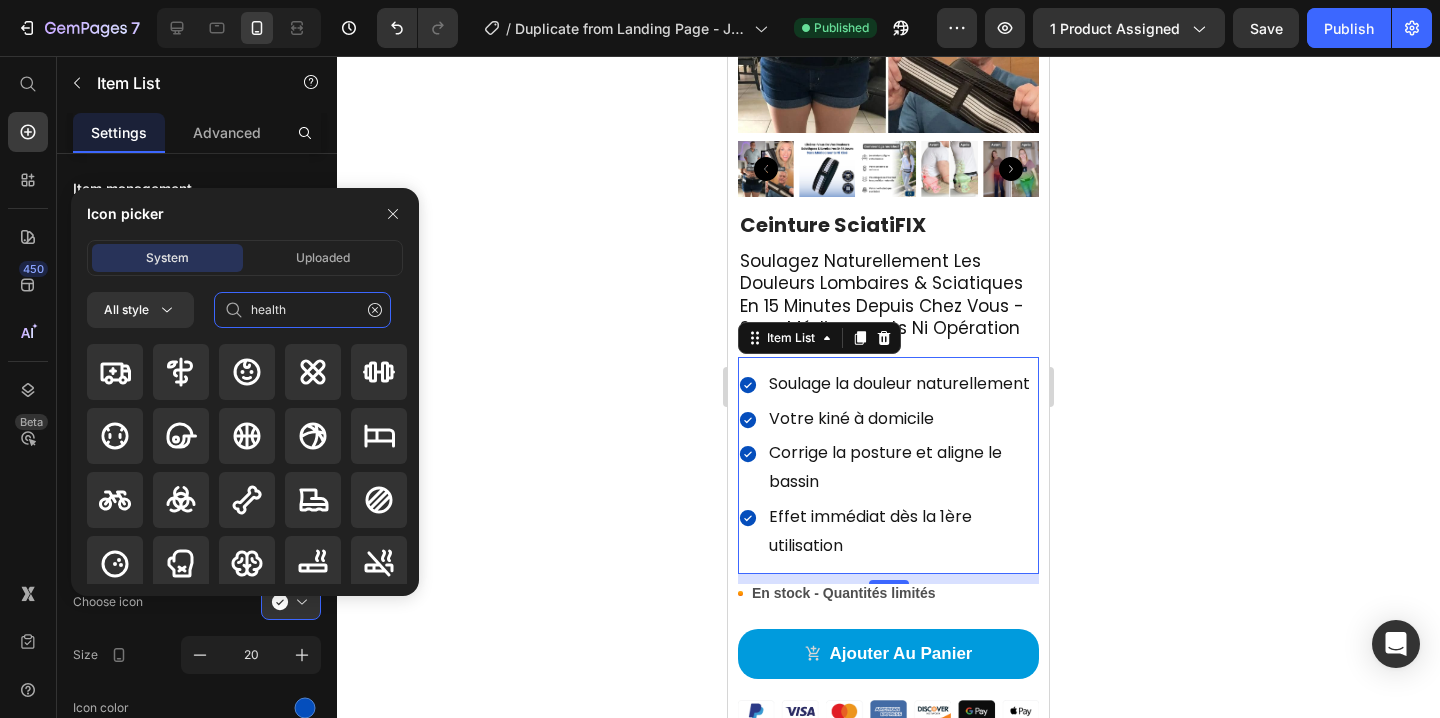 click on "health" 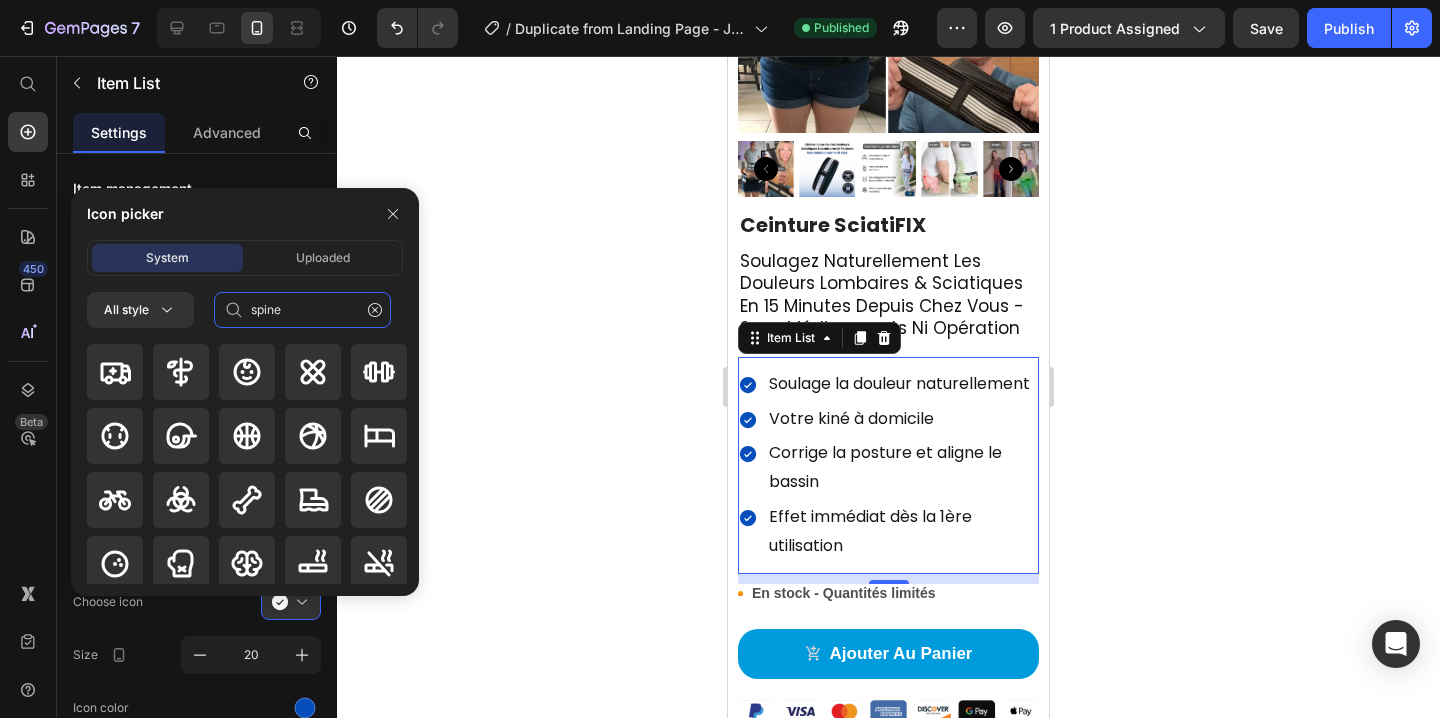 type on "spine" 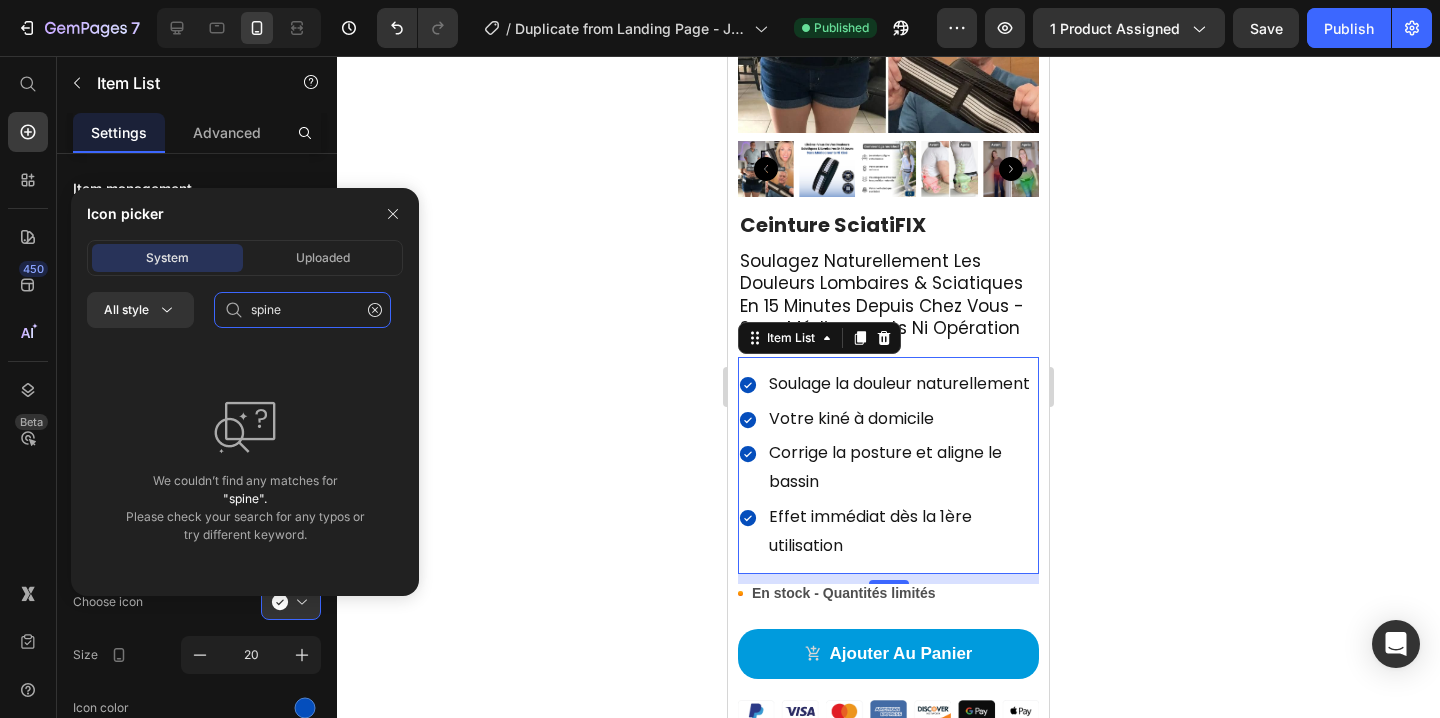 click on "spine" 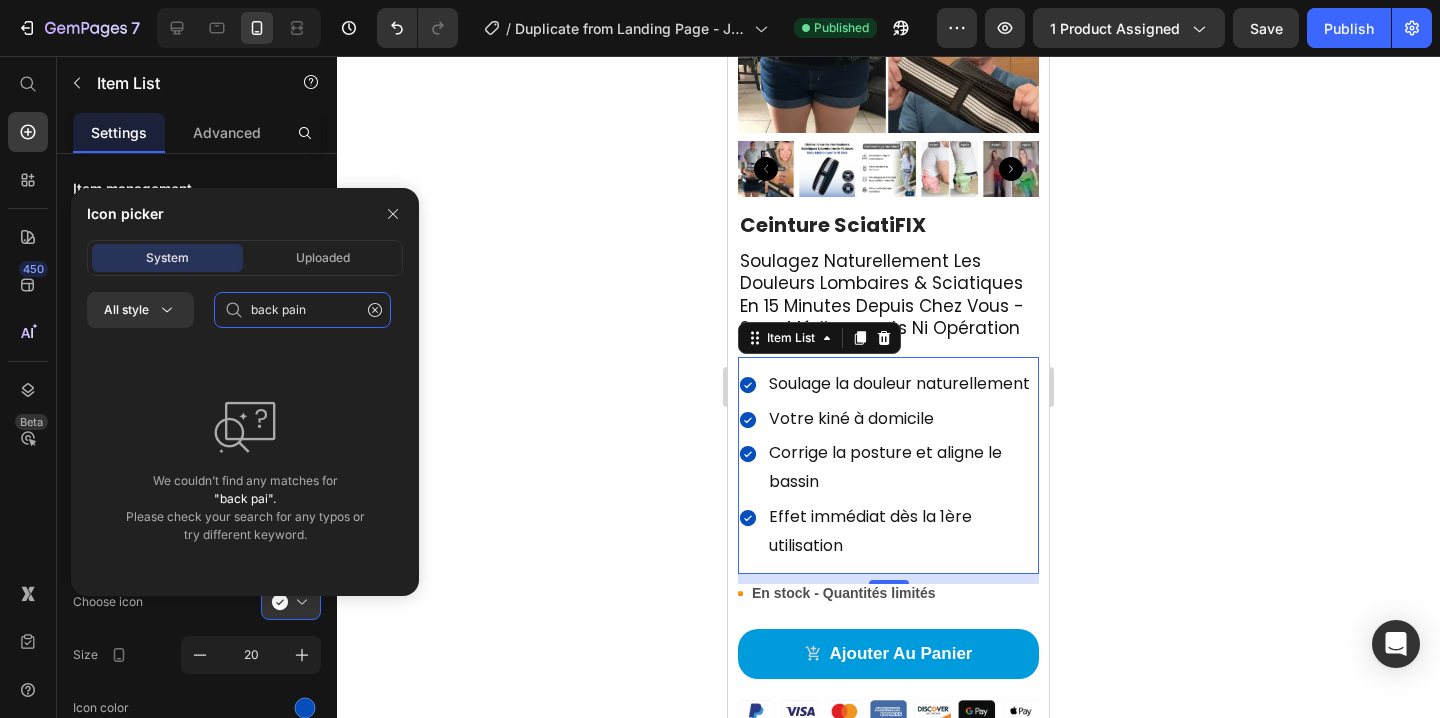 type on "back pain" 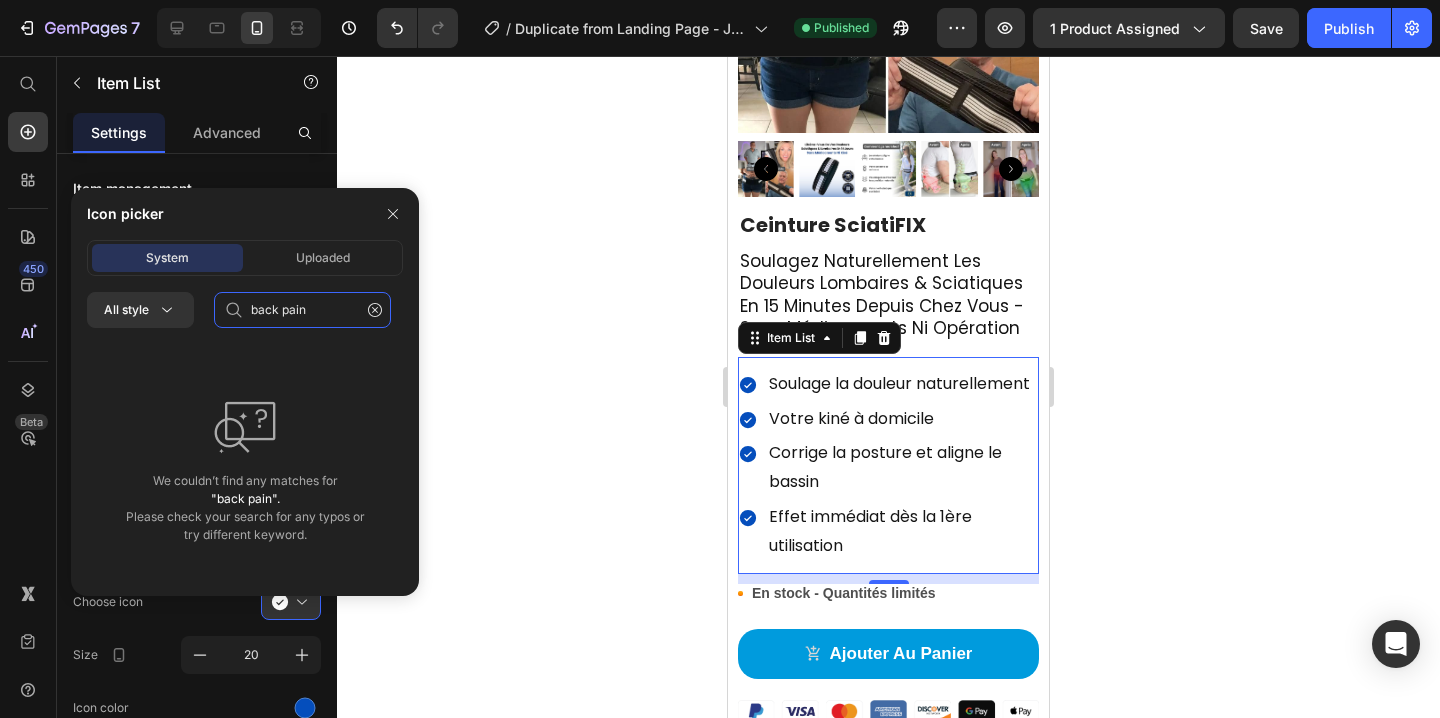 click on "back pain" 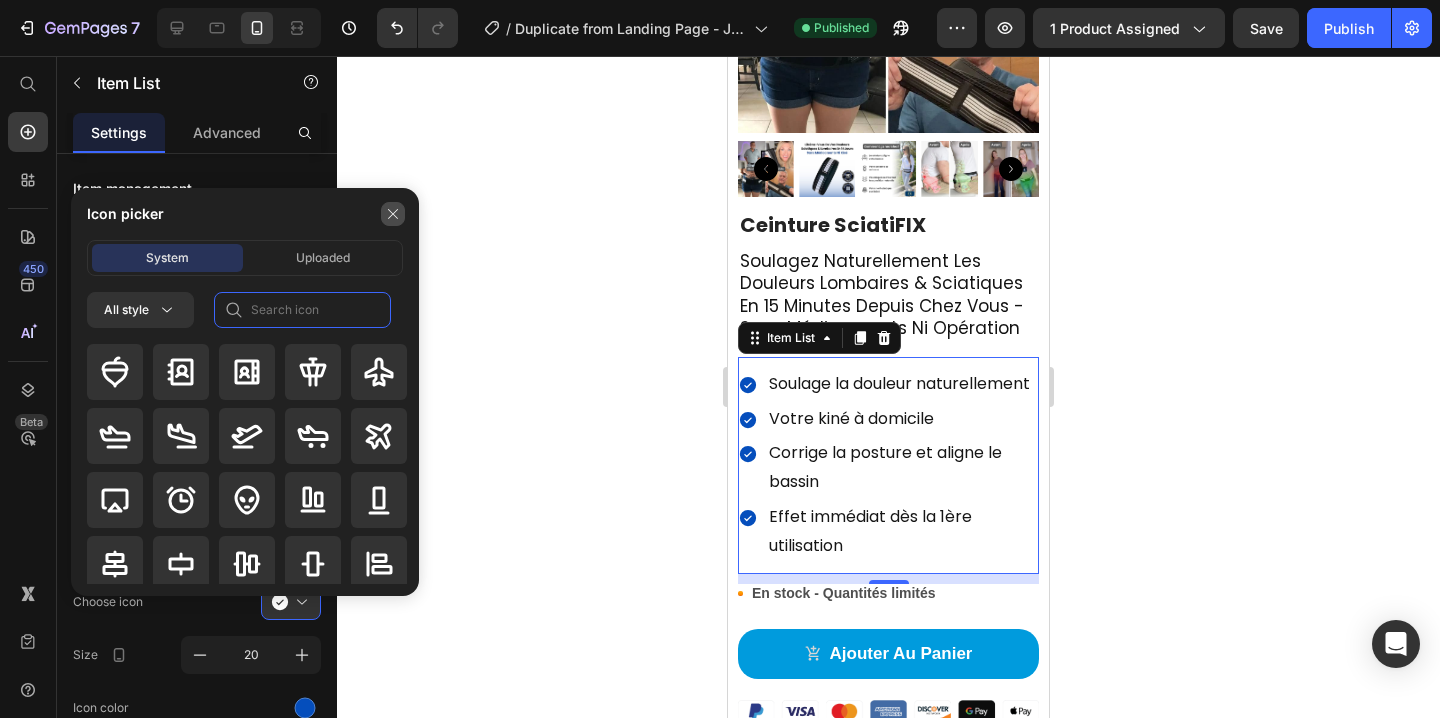 type 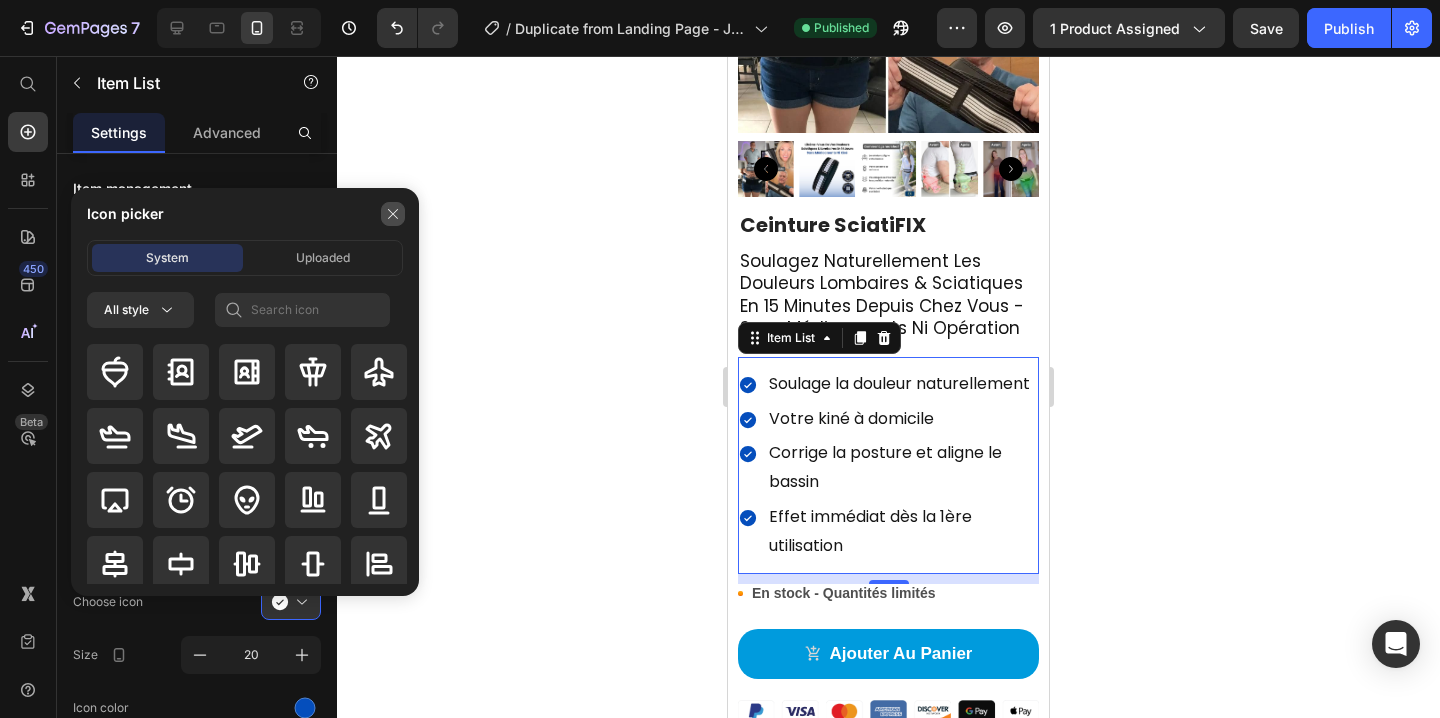 click at bounding box center [393, 214] 